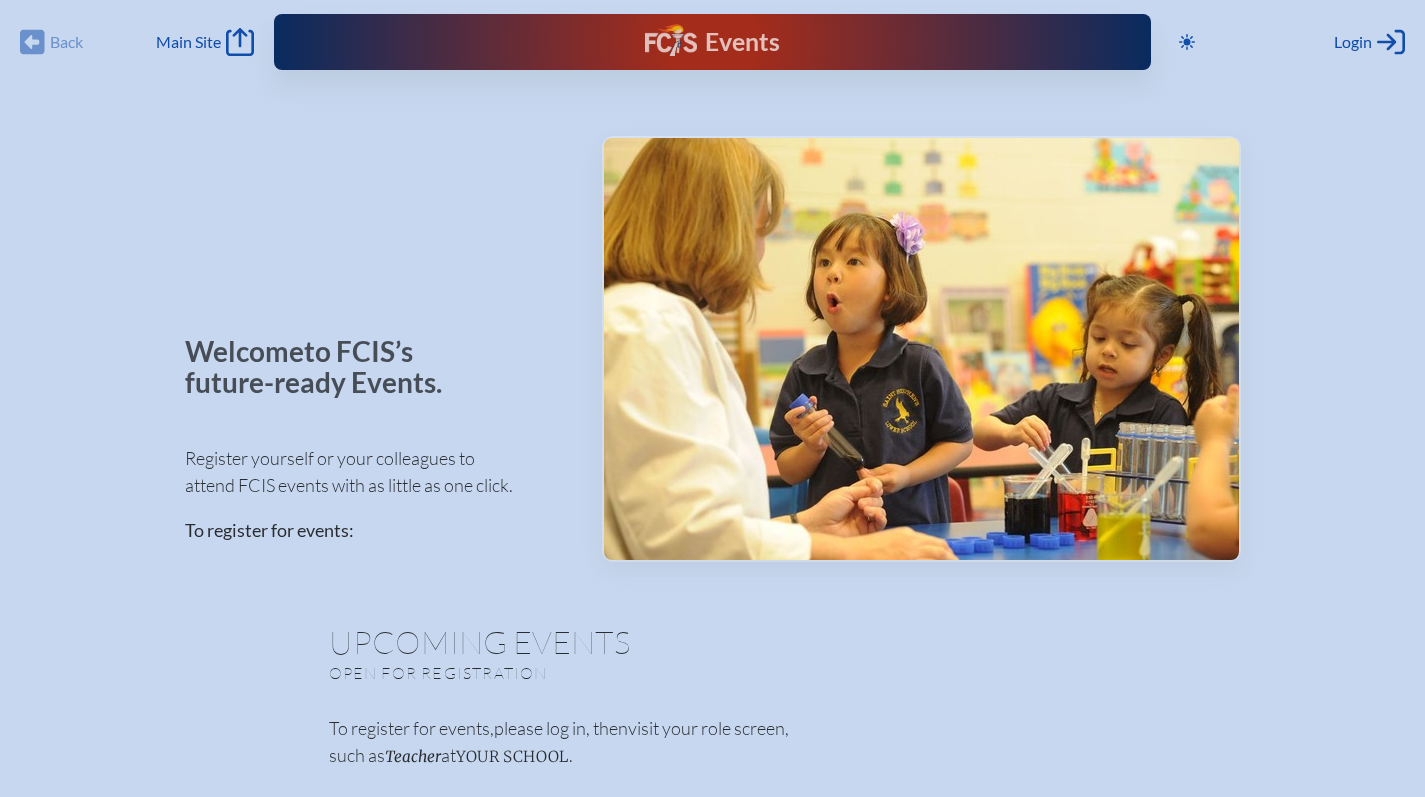 scroll, scrollTop: 0, scrollLeft: 0, axis: both 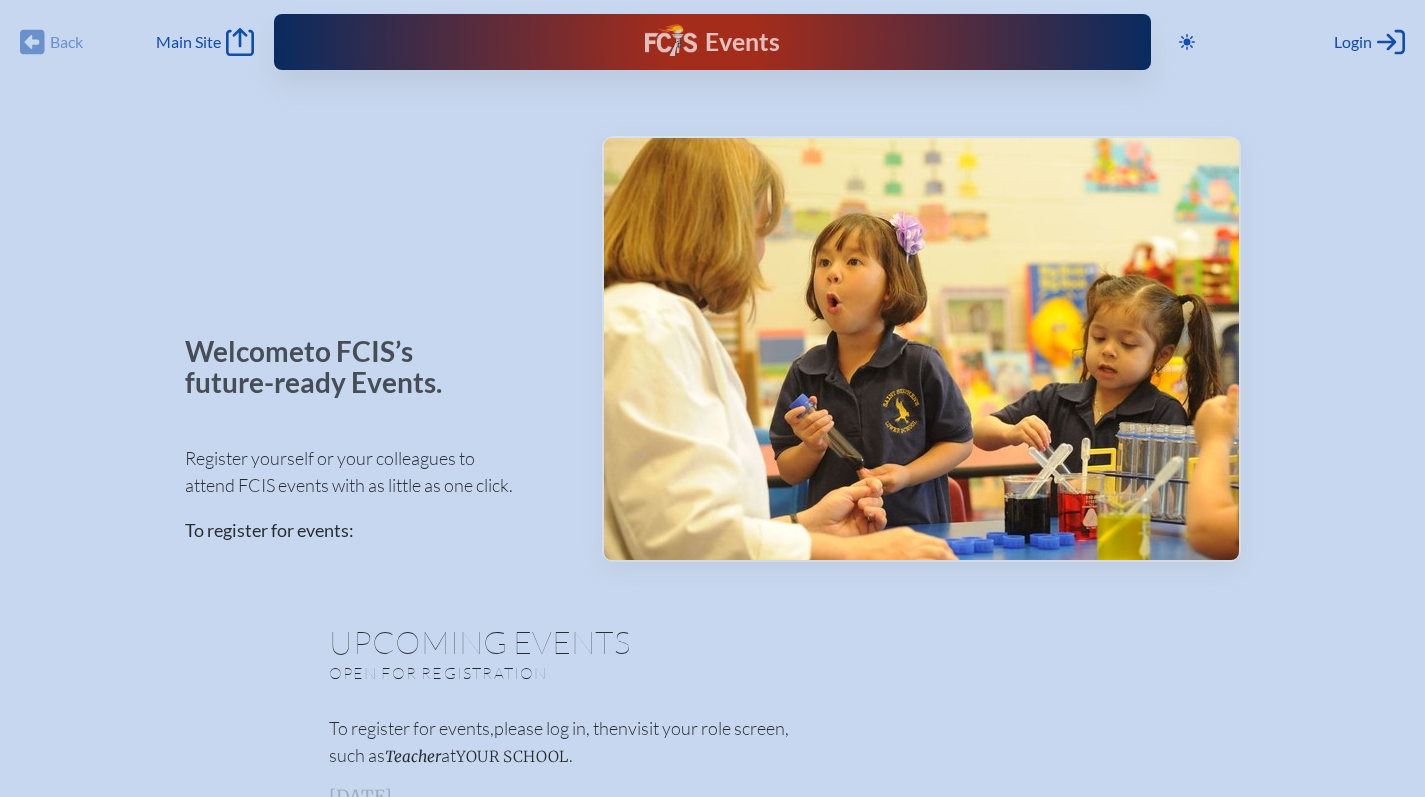 click on "Events" at bounding box center [712, 42] 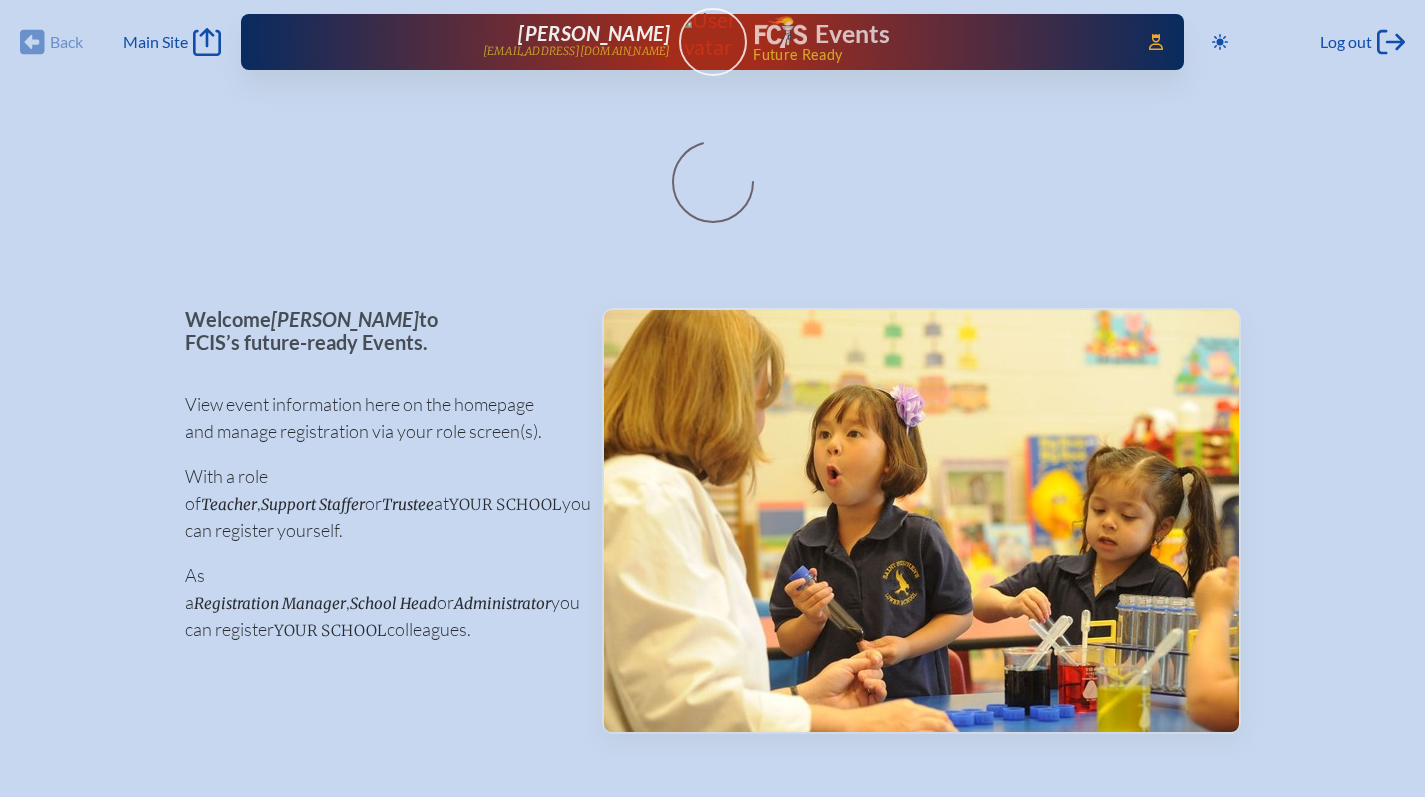 scroll, scrollTop: 0, scrollLeft: 0, axis: both 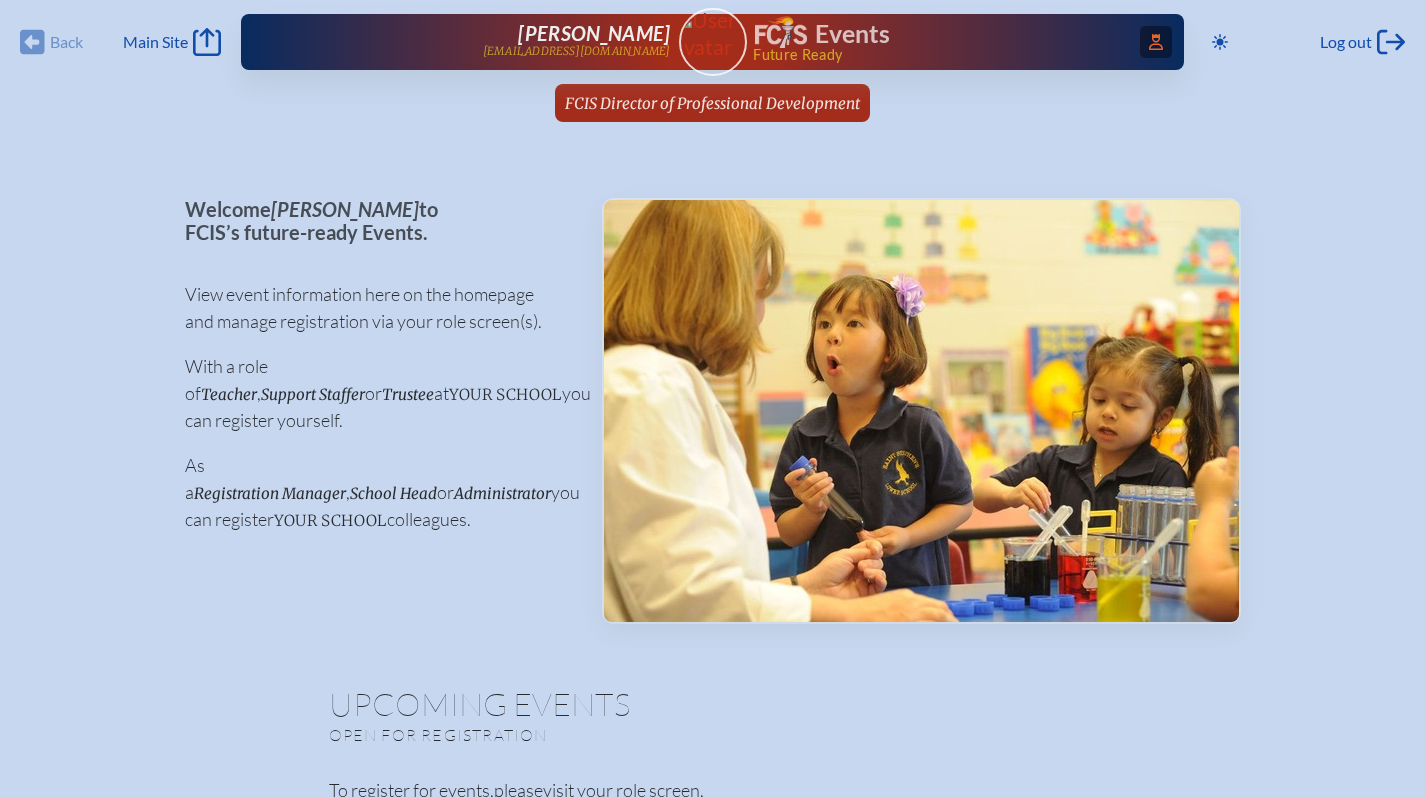 click on "Access Users..." 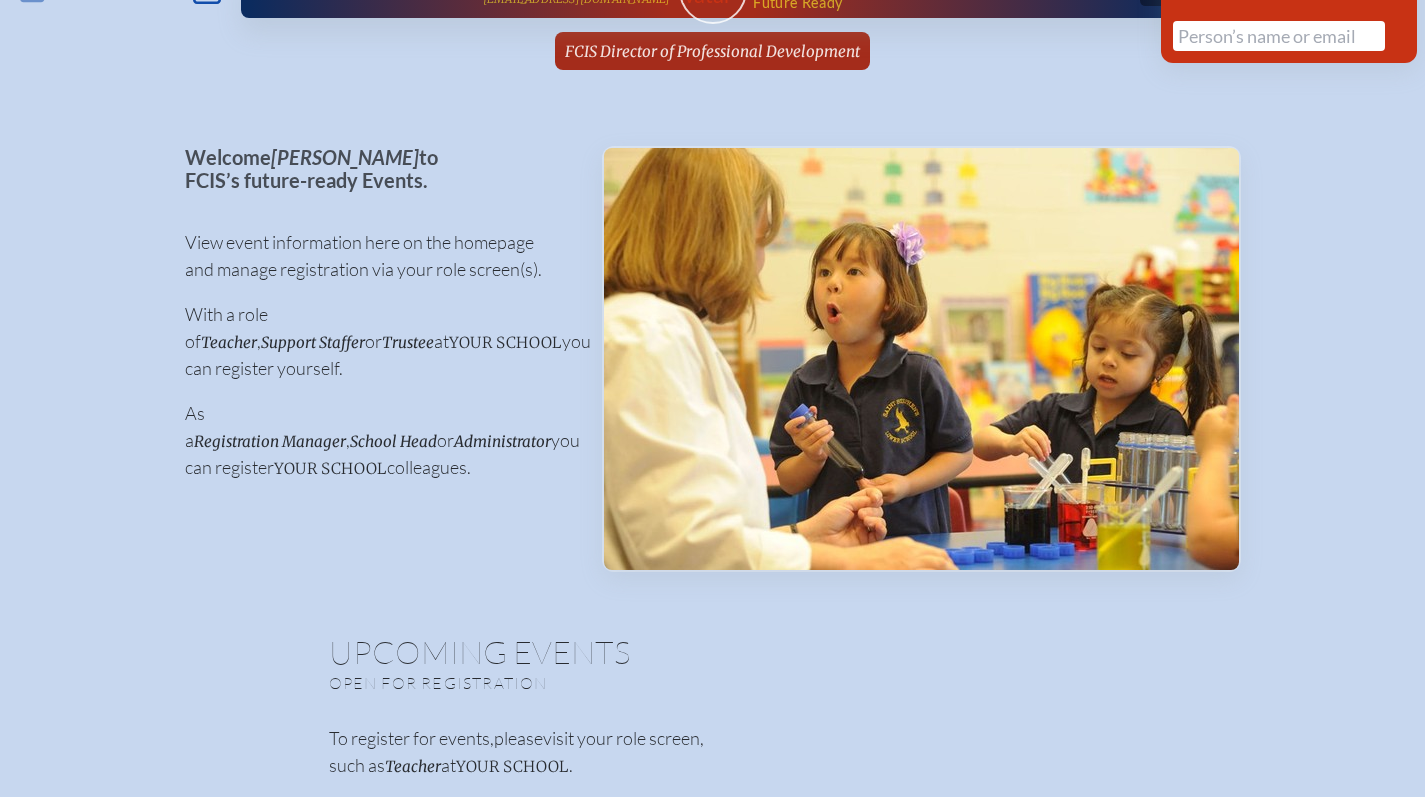 scroll, scrollTop: 0, scrollLeft: 0, axis: both 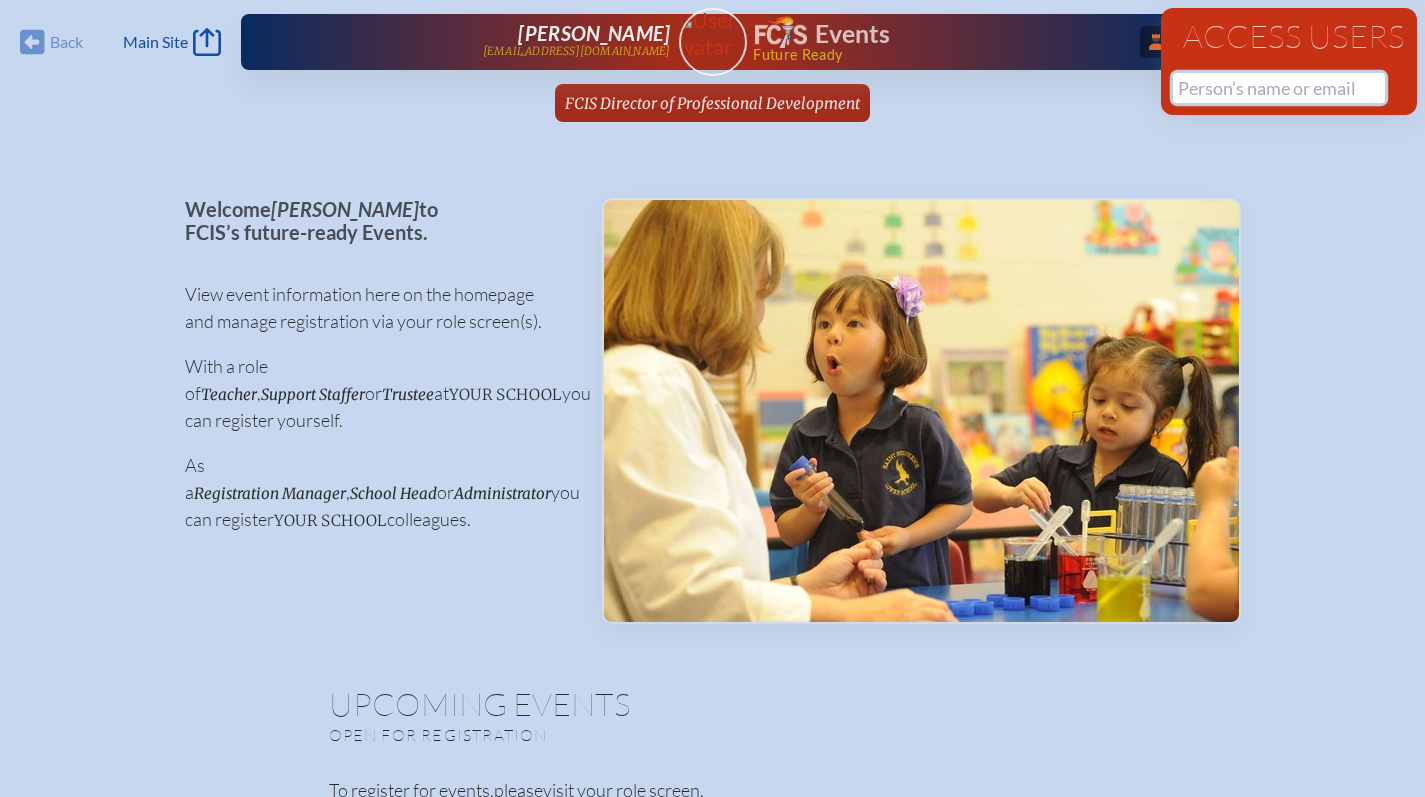 click at bounding box center (1279, 88) 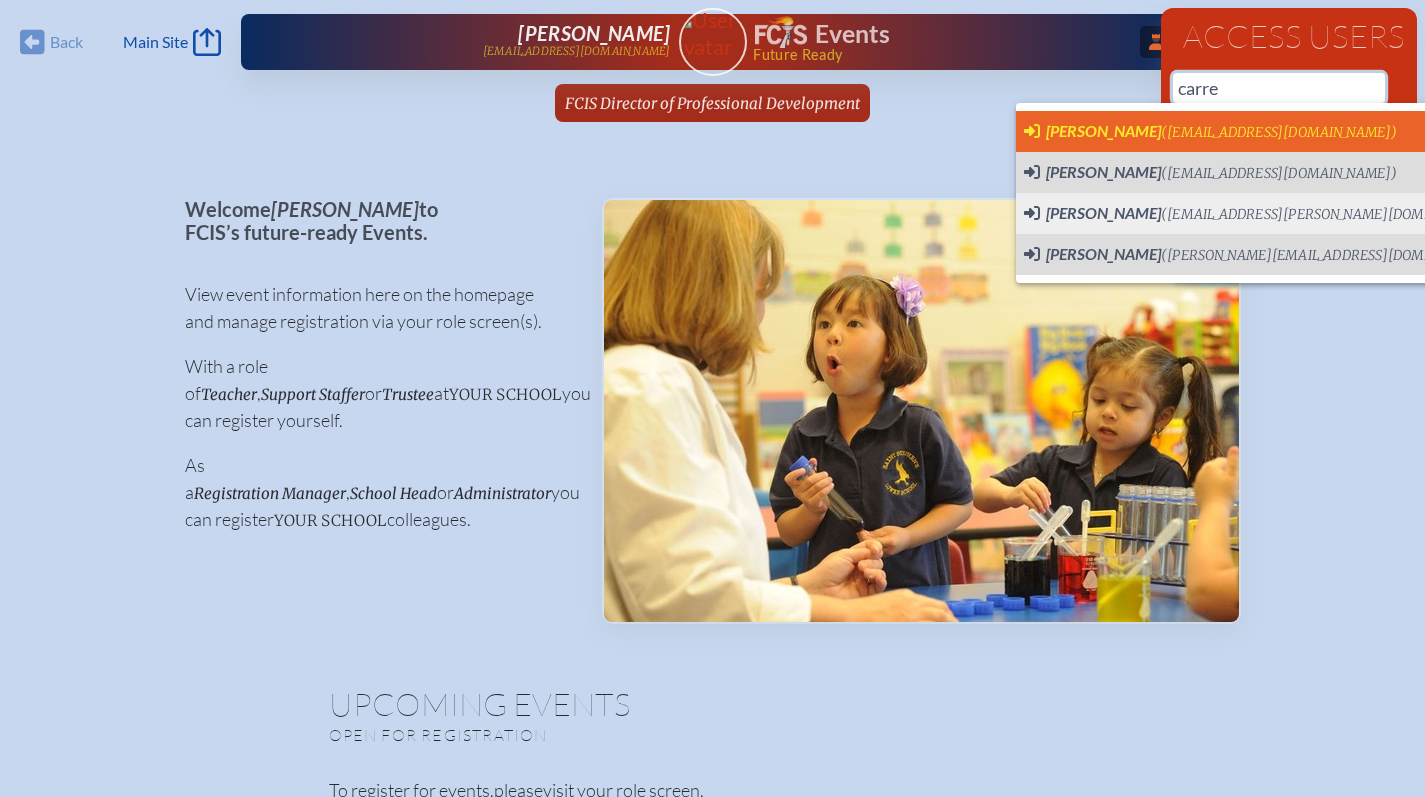 scroll, scrollTop: 0, scrollLeft: 15, axis: horizontal 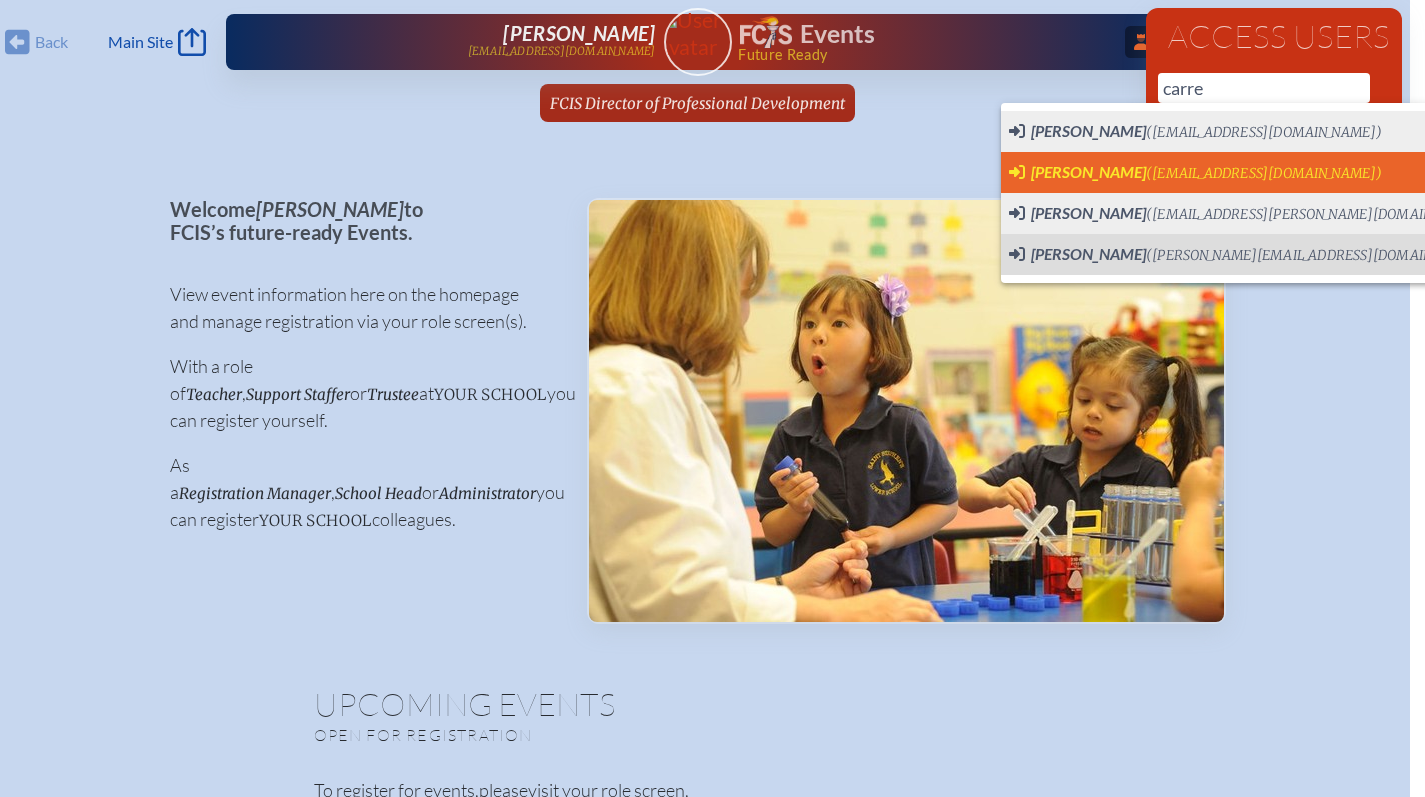 click on "(carresaunders@gmail.com)" at bounding box center (1264, 173) 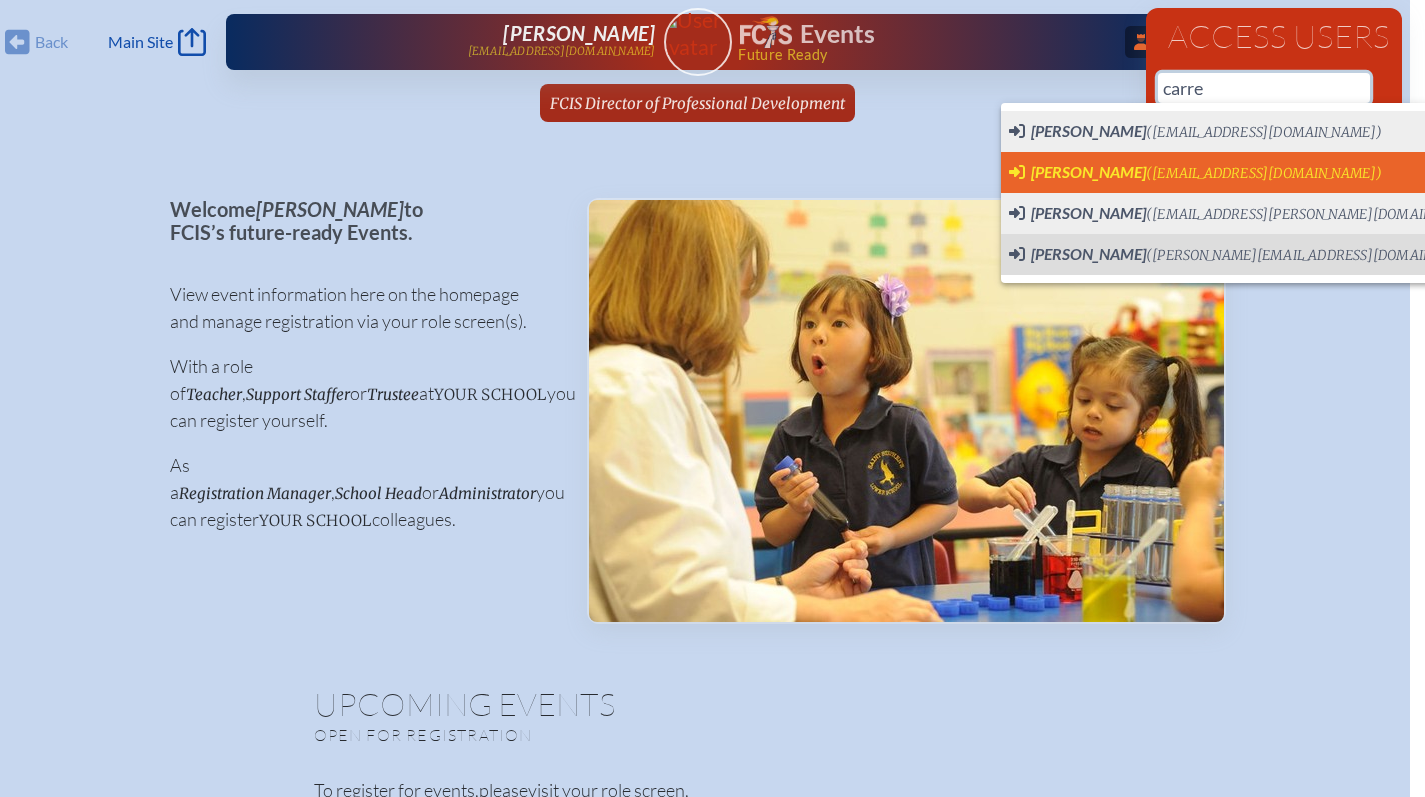 type on "[EMAIL_ADDRESS][DOMAIN_NAME]" 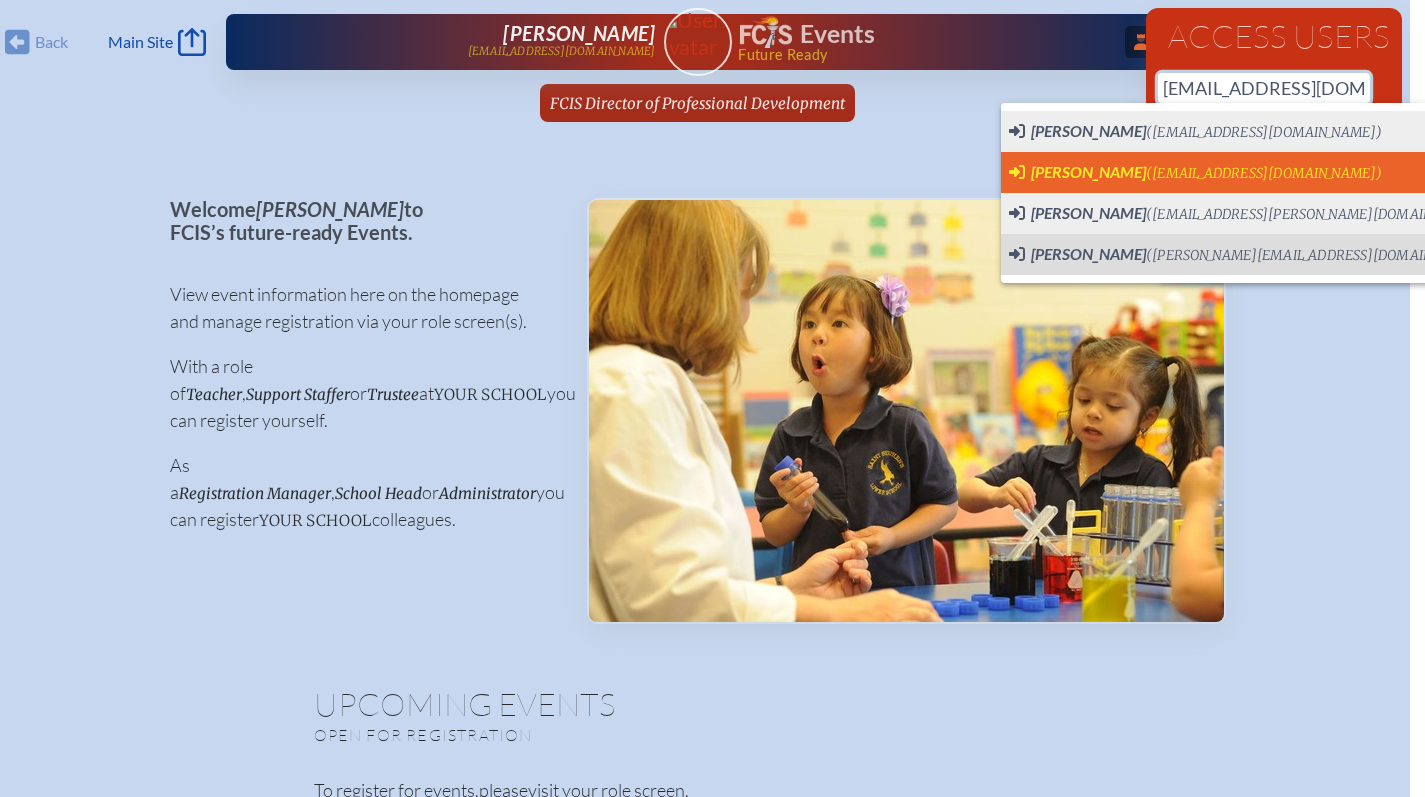type 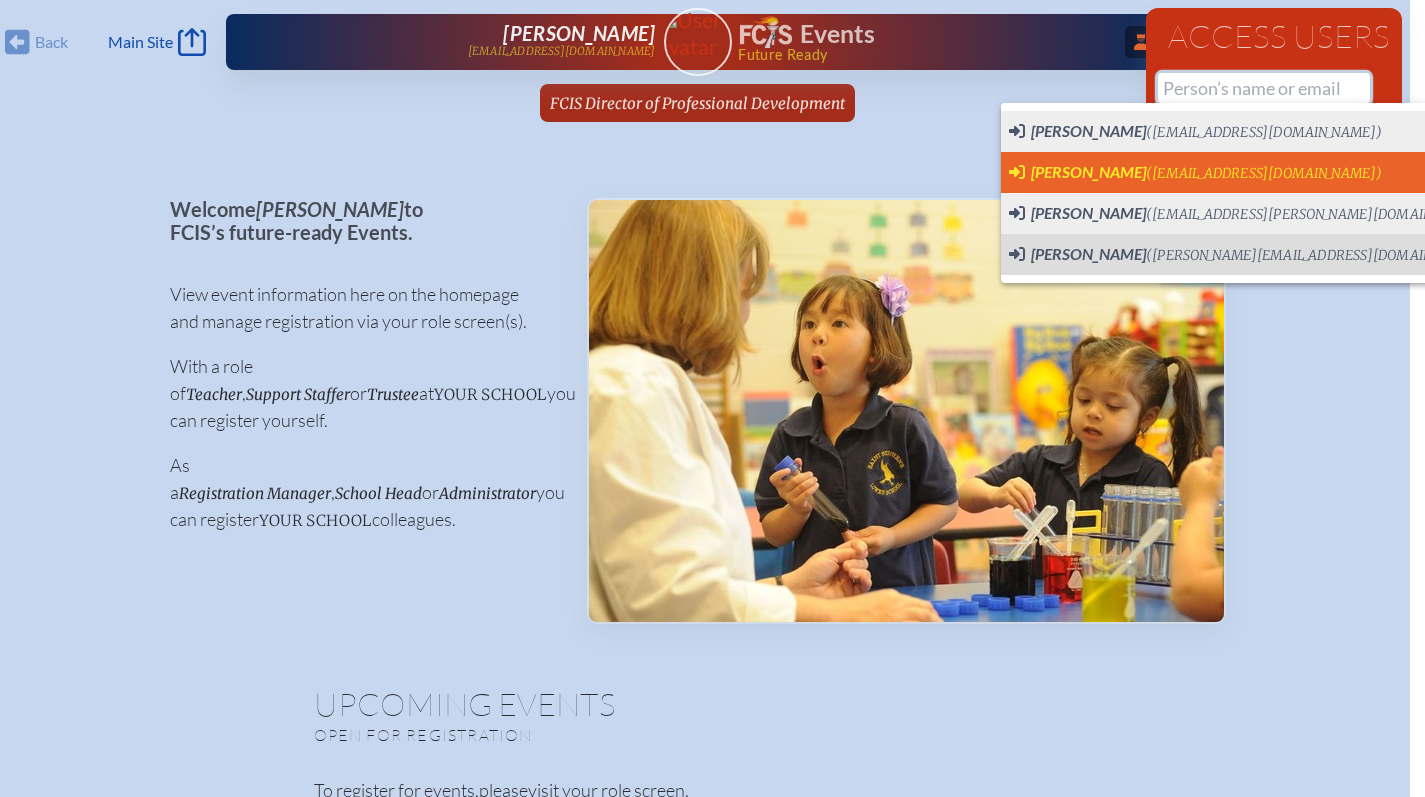 scroll, scrollTop: 0, scrollLeft: 0, axis: both 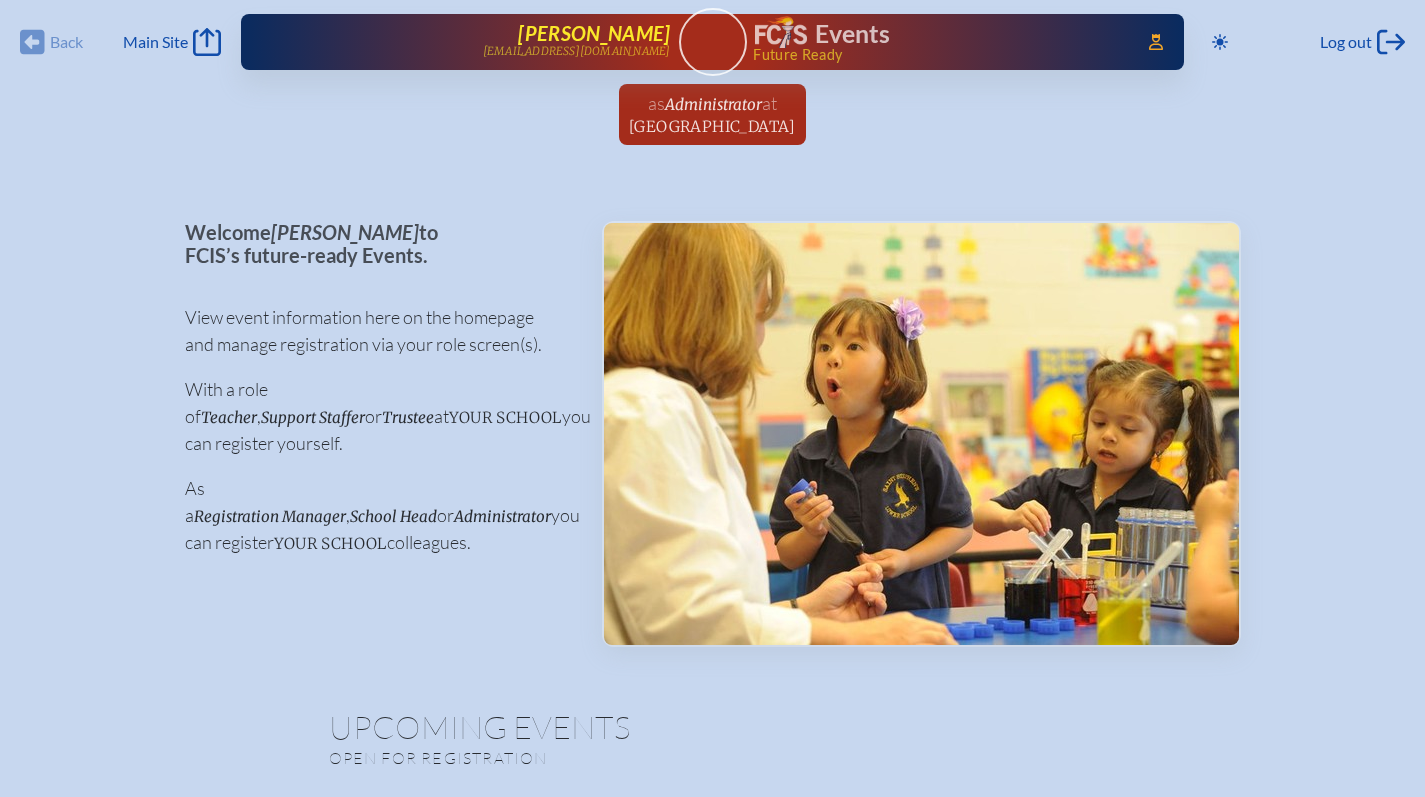 click on "Carre Saunders" at bounding box center (594, 33) 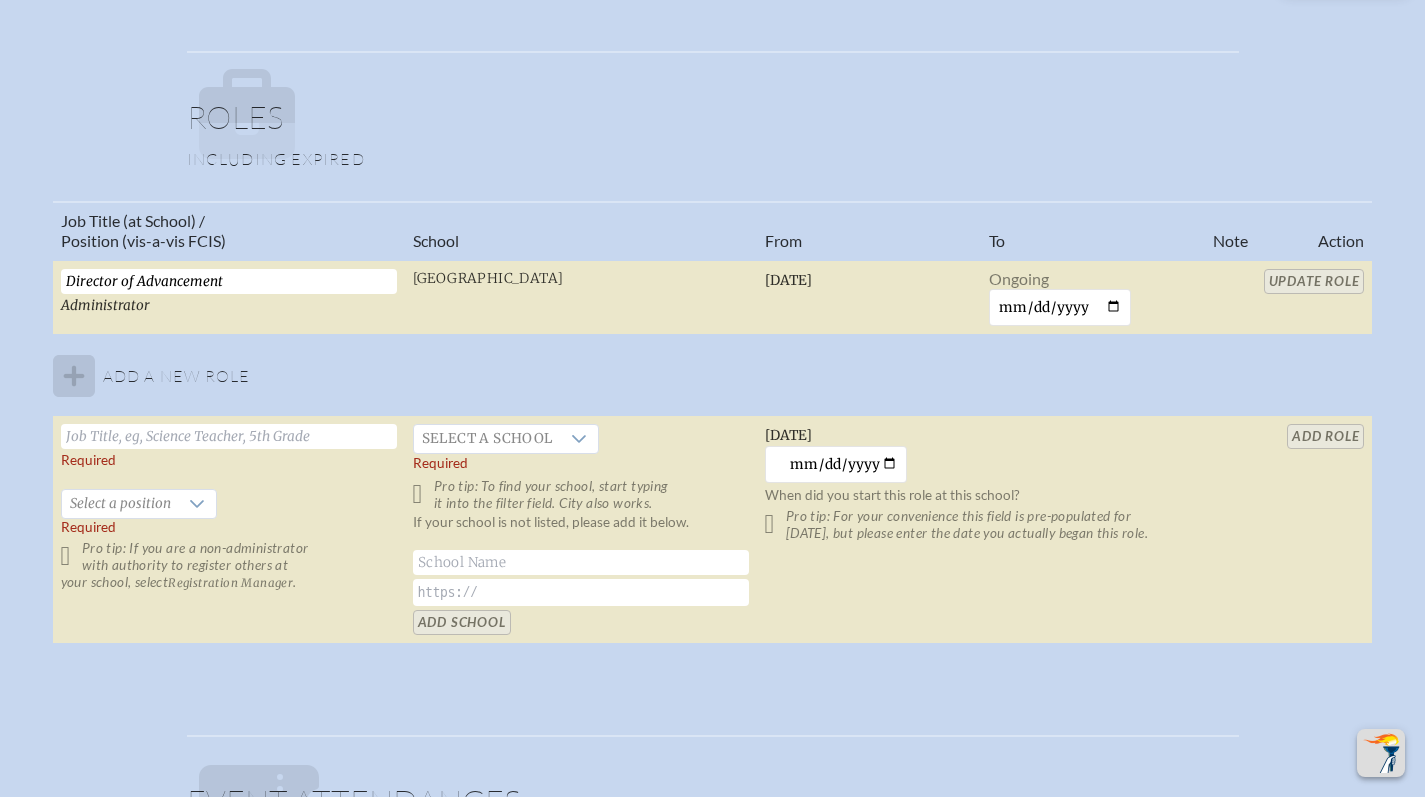 scroll, scrollTop: 1144, scrollLeft: 0, axis: vertical 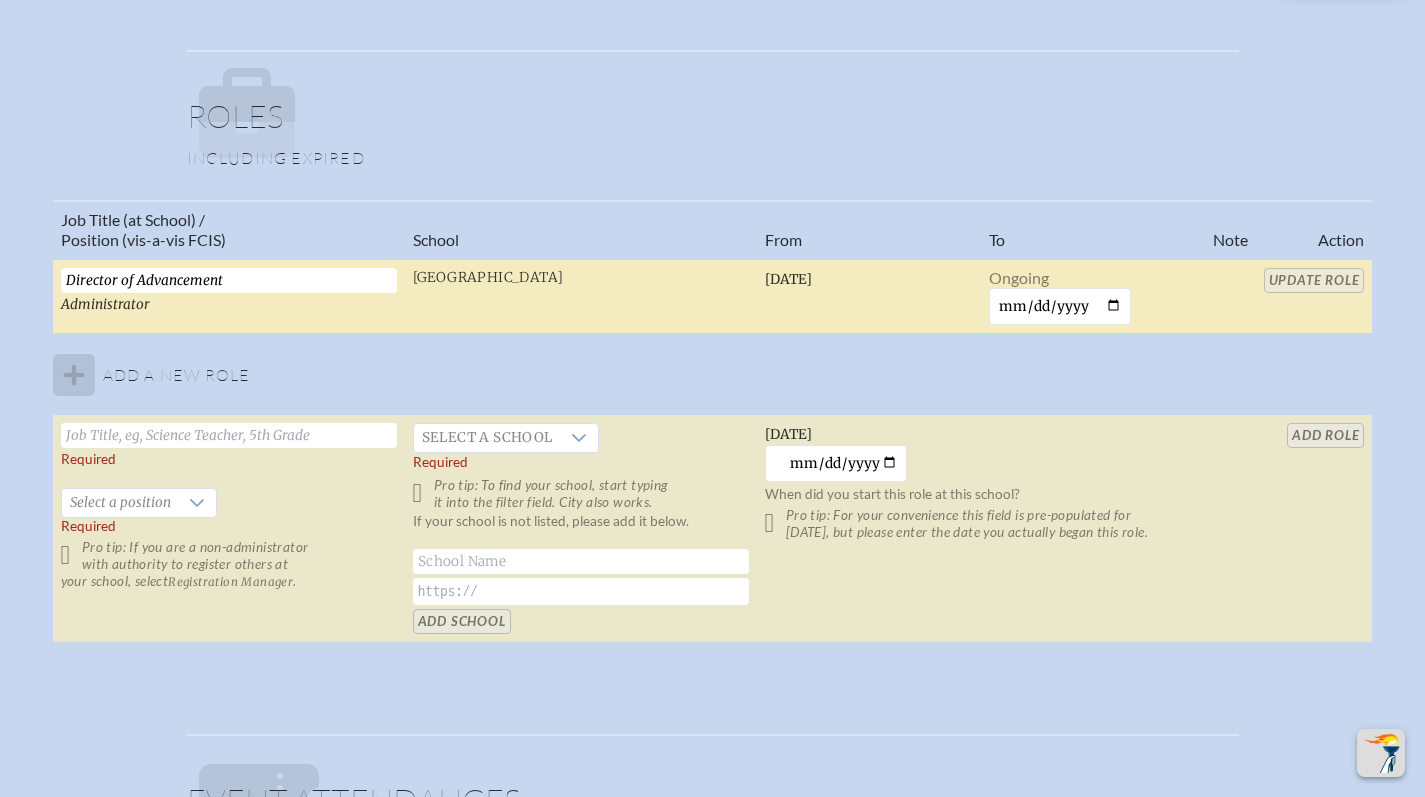 click on "Administrator" at bounding box center (105, 304) 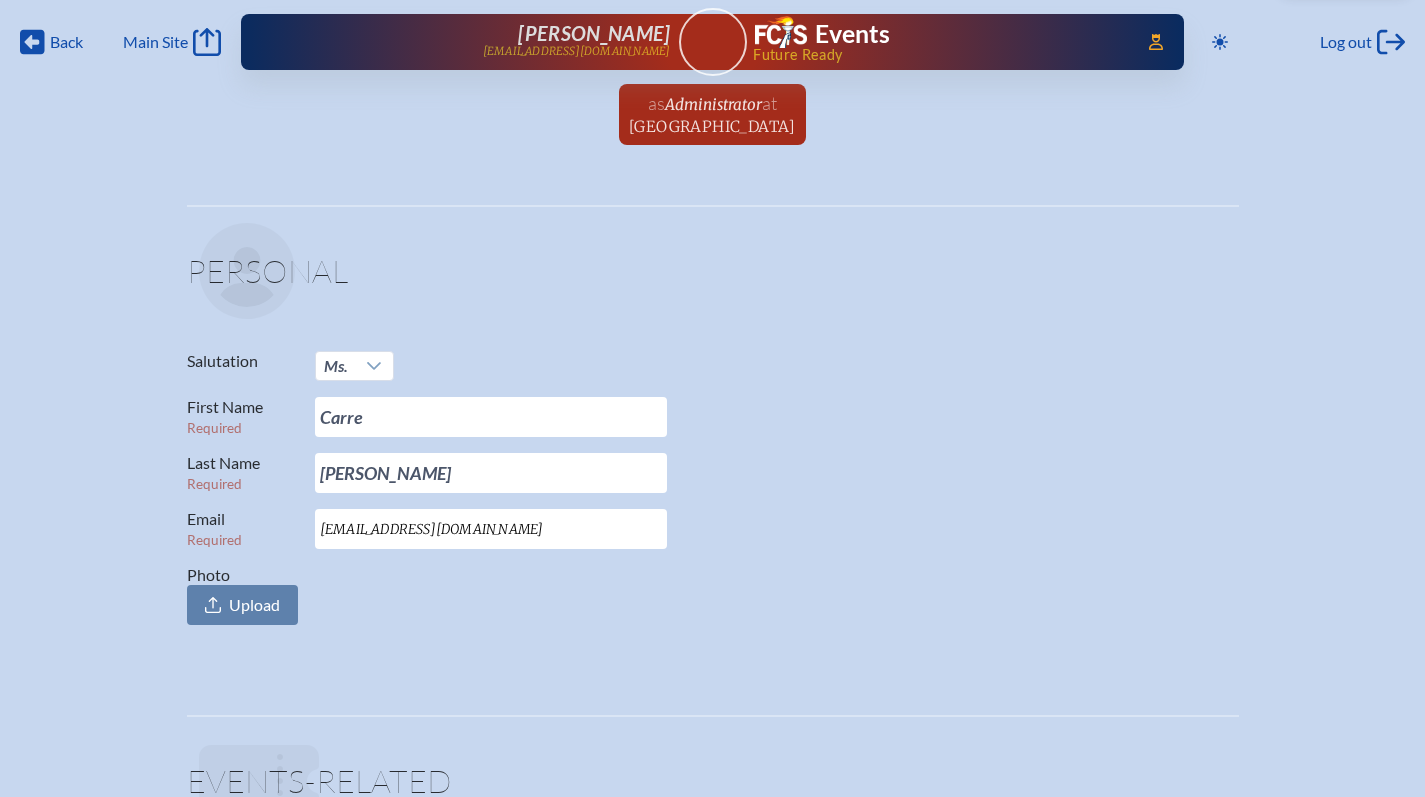 scroll, scrollTop: 0, scrollLeft: 0, axis: both 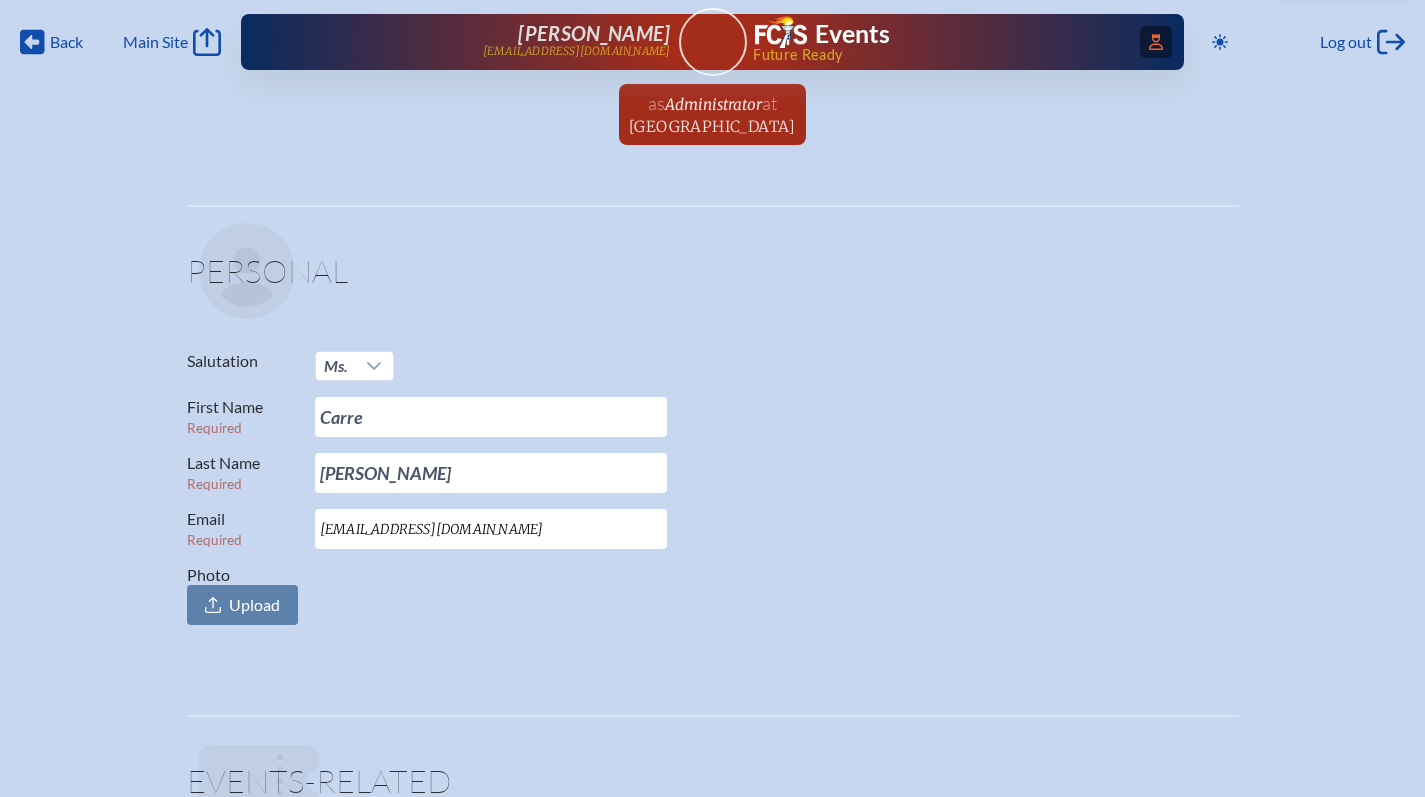 click on "Access Users..." 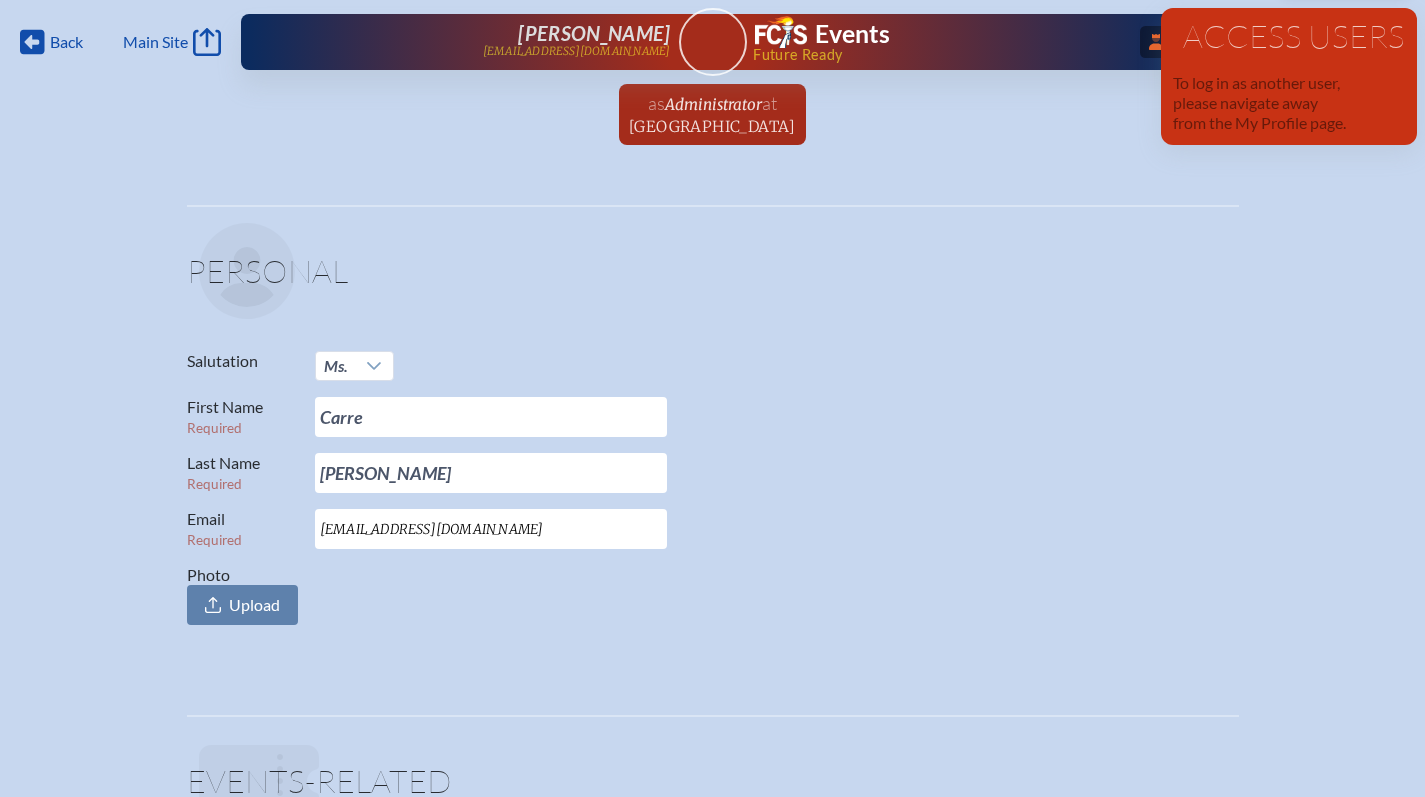 click on "...Close Access Users" 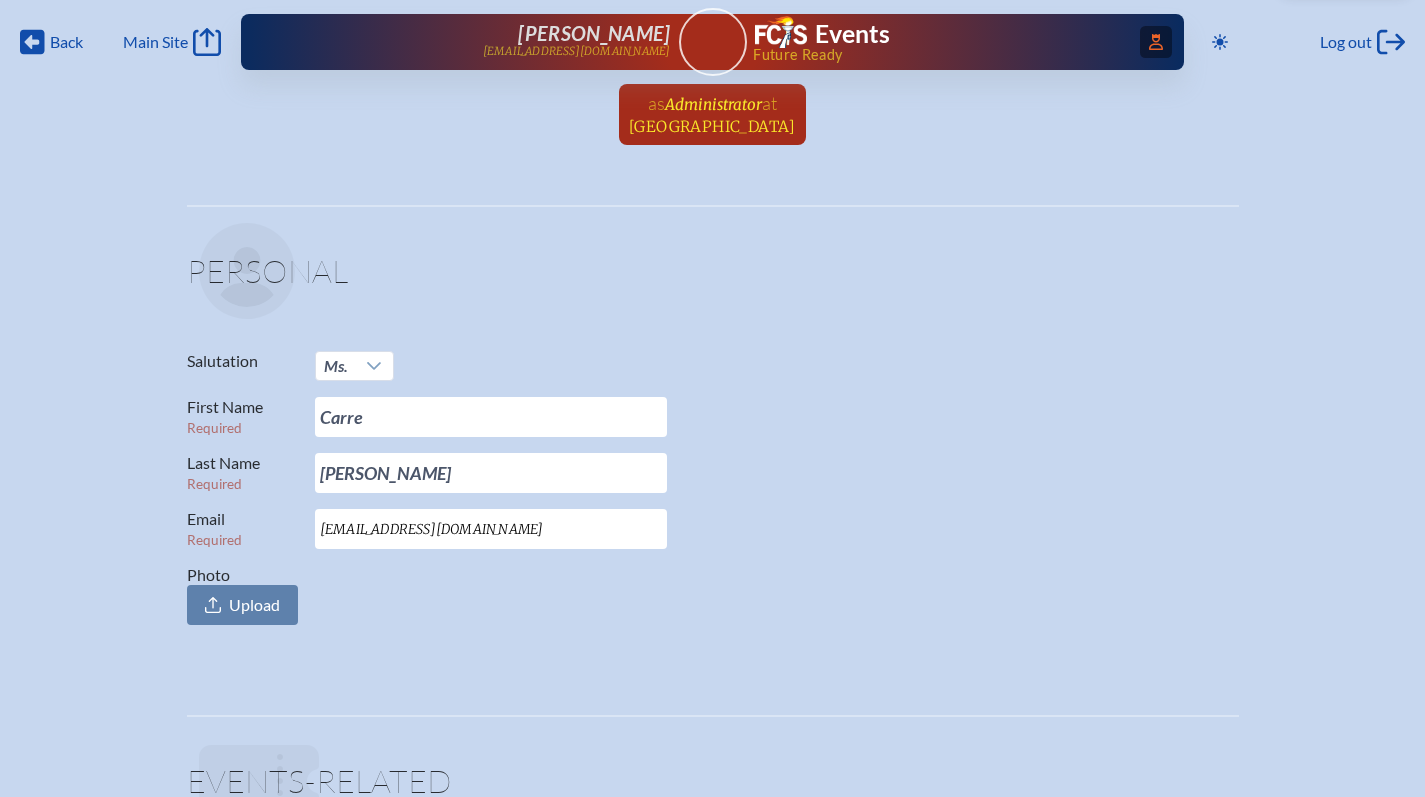click on "[GEOGRAPHIC_DATA]" at bounding box center (712, 126) 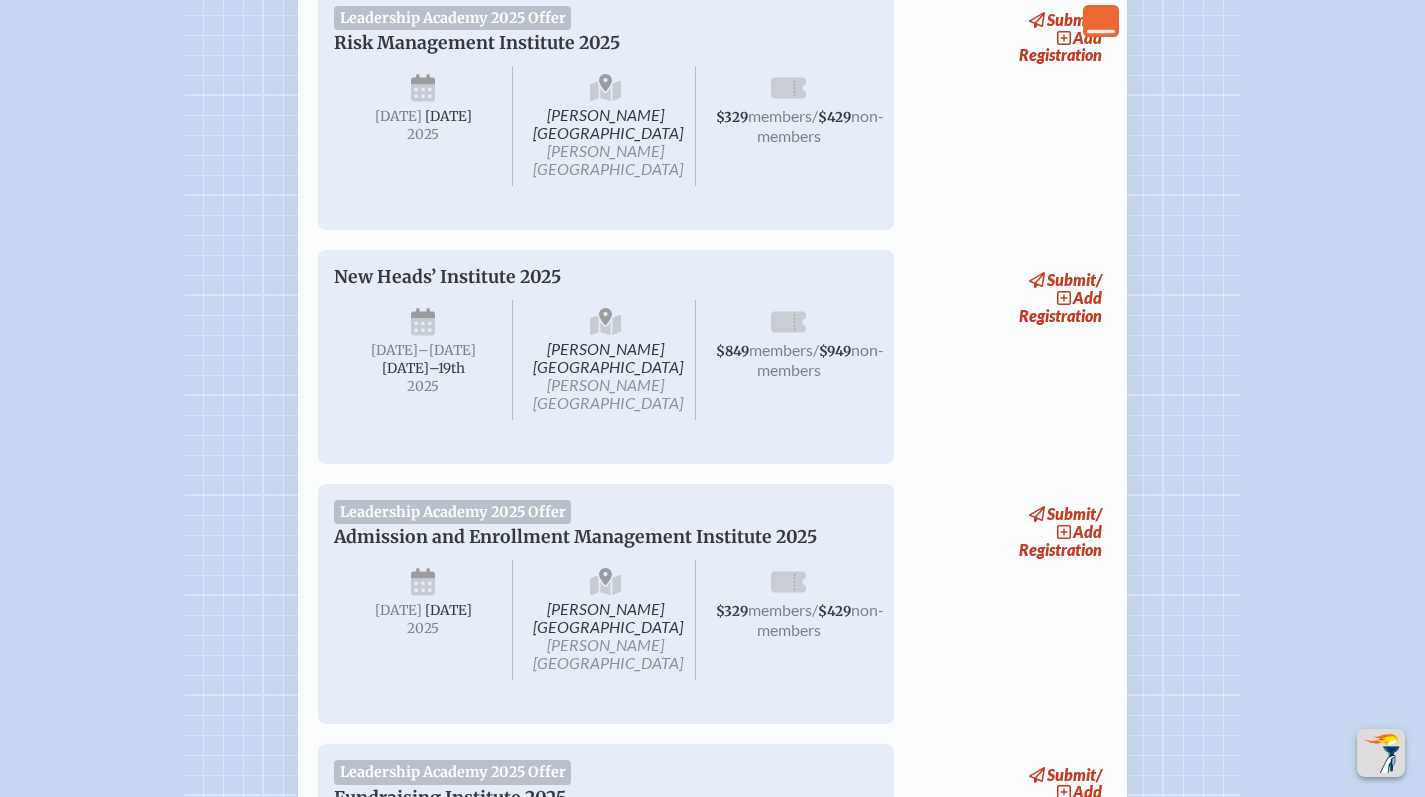 scroll, scrollTop: 456, scrollLeft: 0, axis: vertical 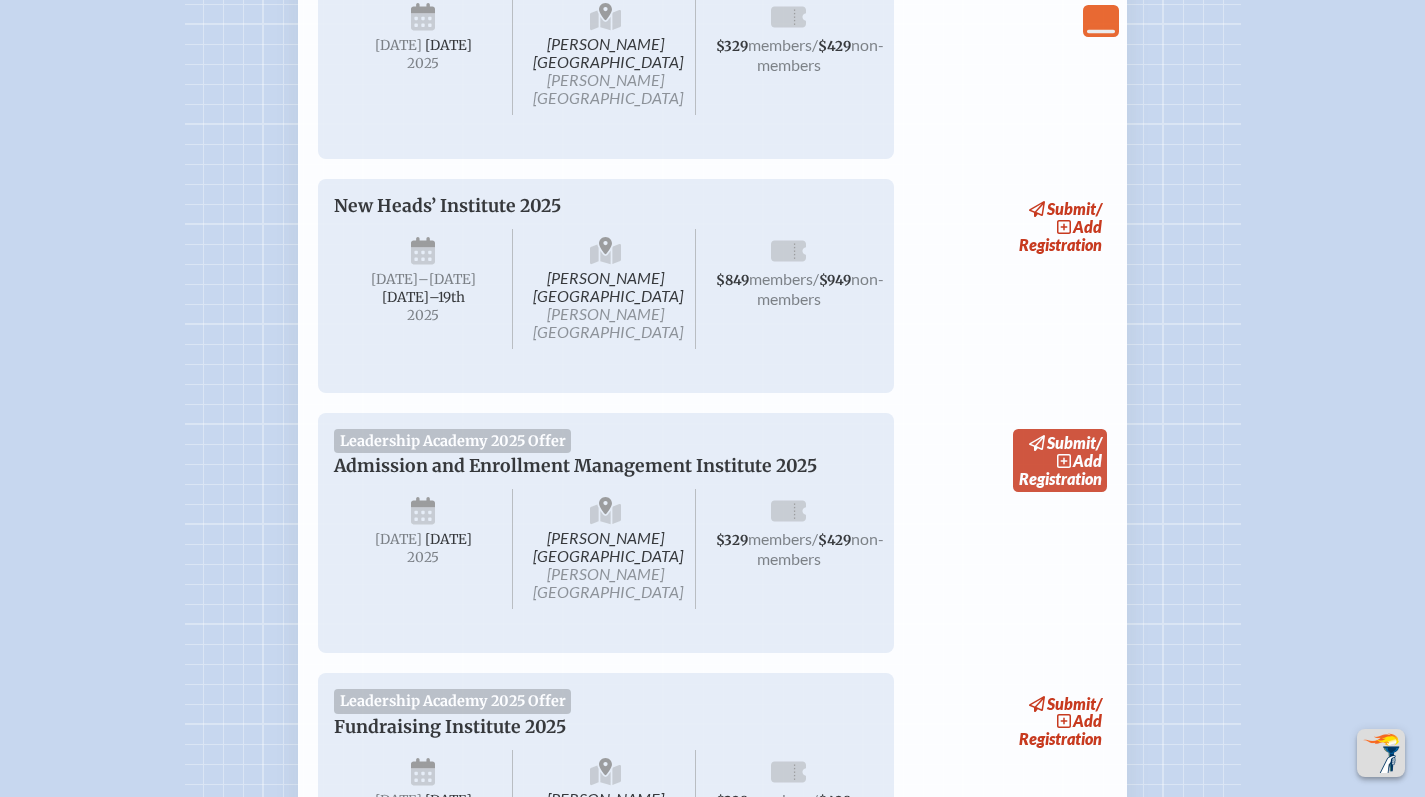 click 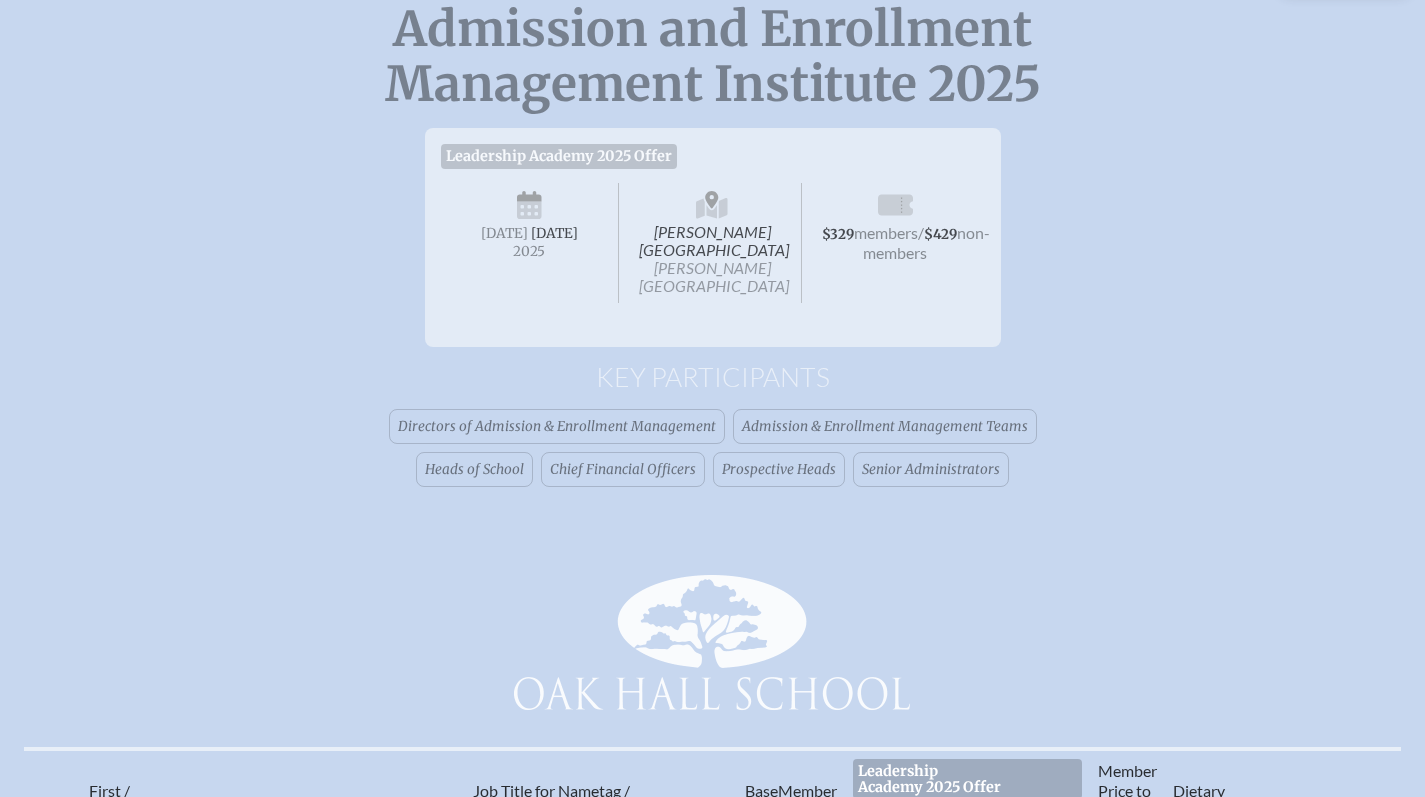 scroll, scrollTop: 0, scrollLeft: 0, axis: both 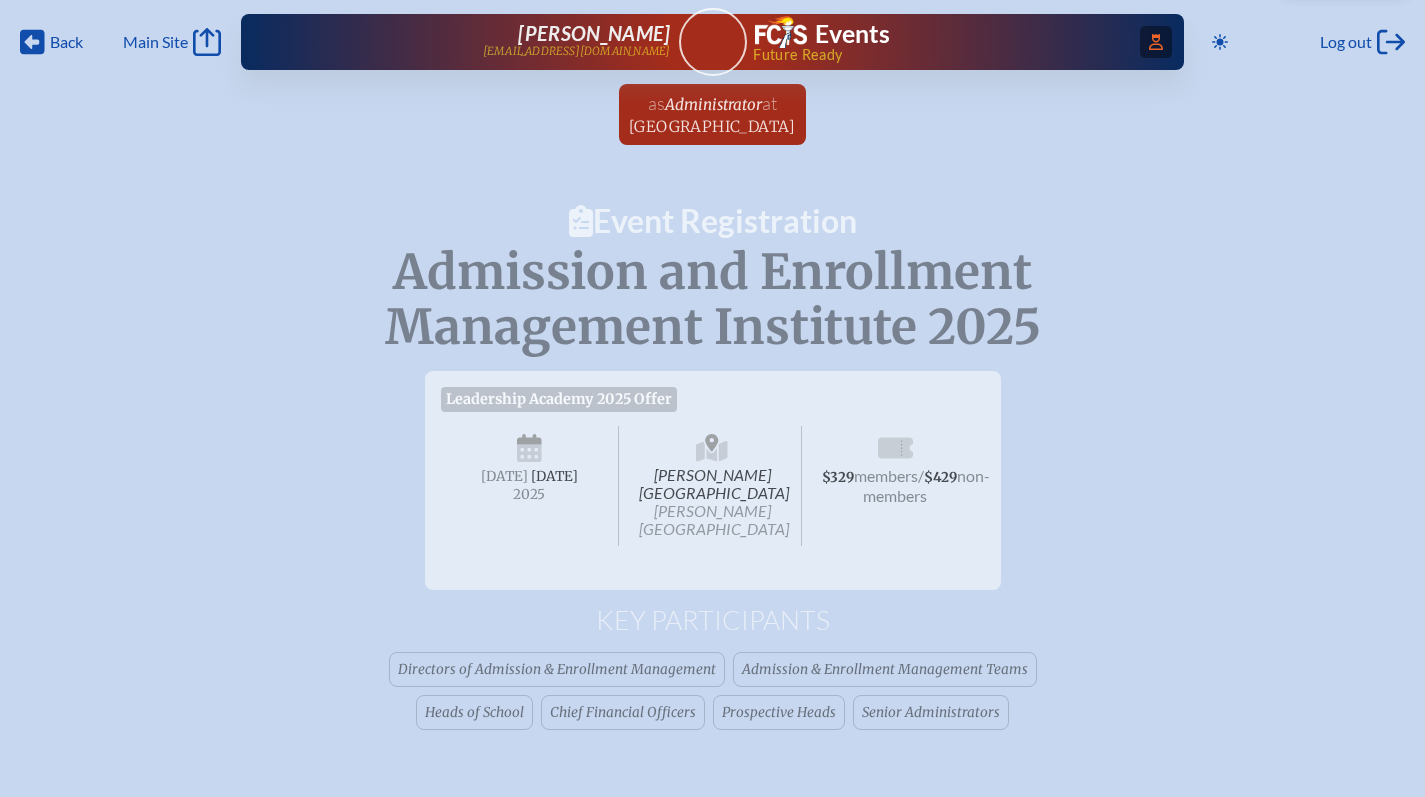 click on "Access Users..." 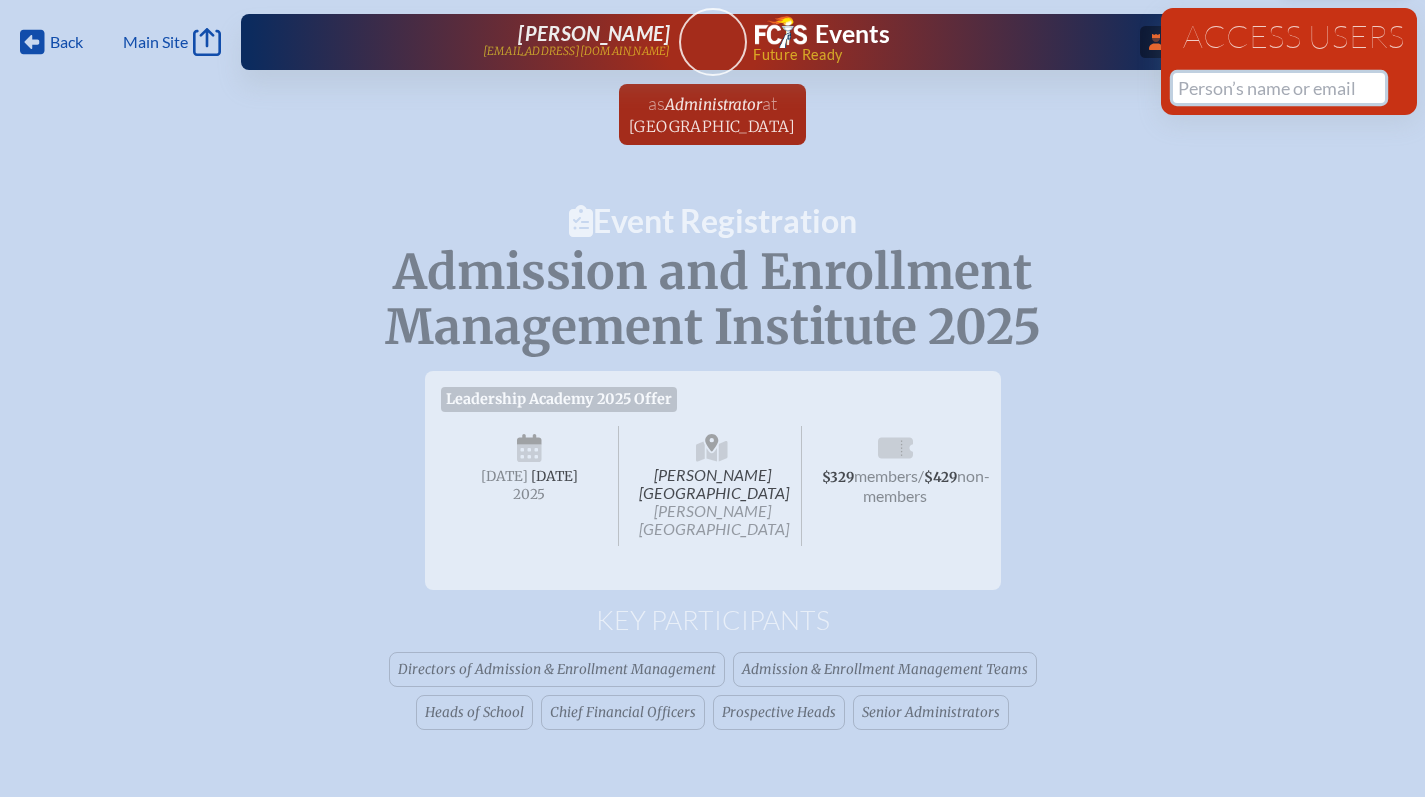 click at bounding box center [1279, 88] 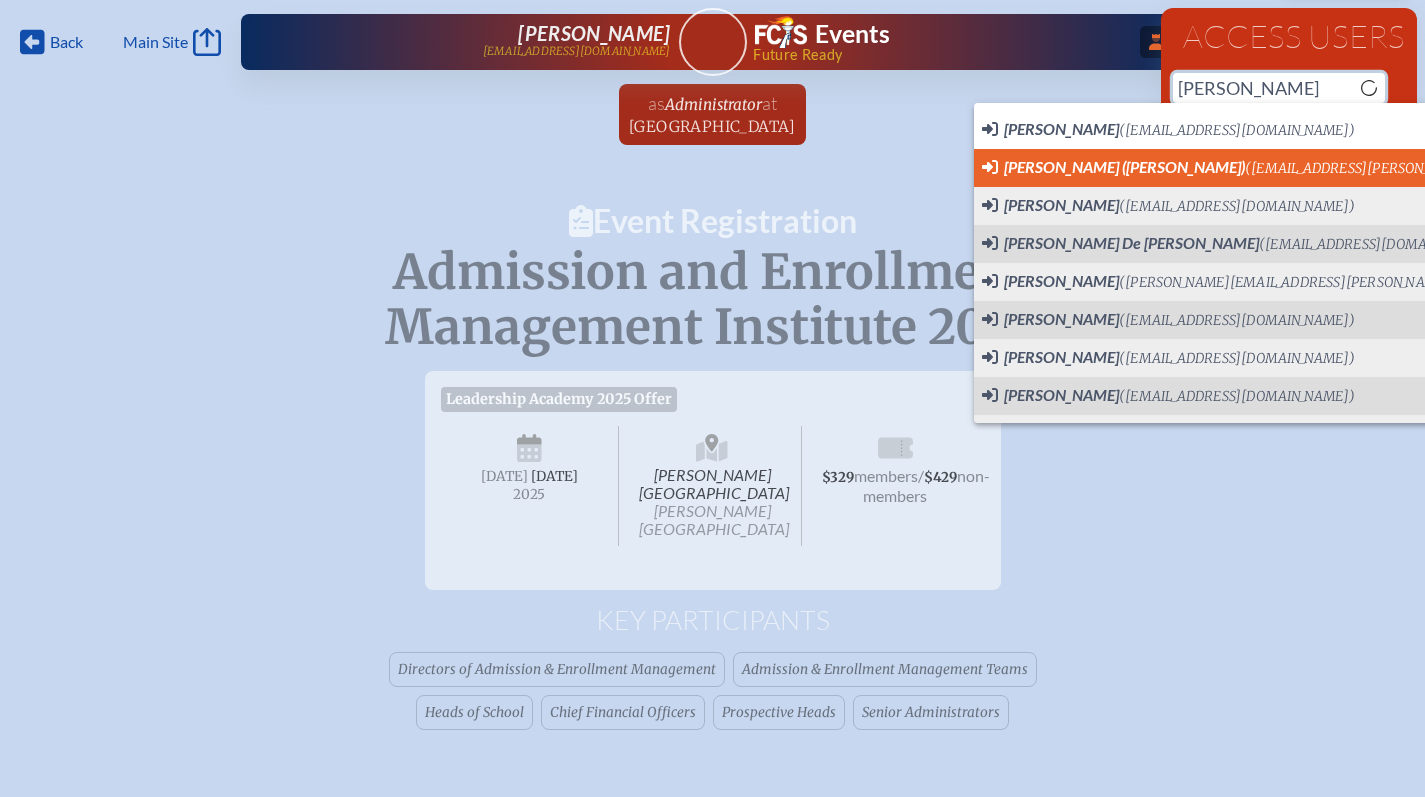 scroll, scrollTop: 0, scrollLeft: 15, axis: horizontal 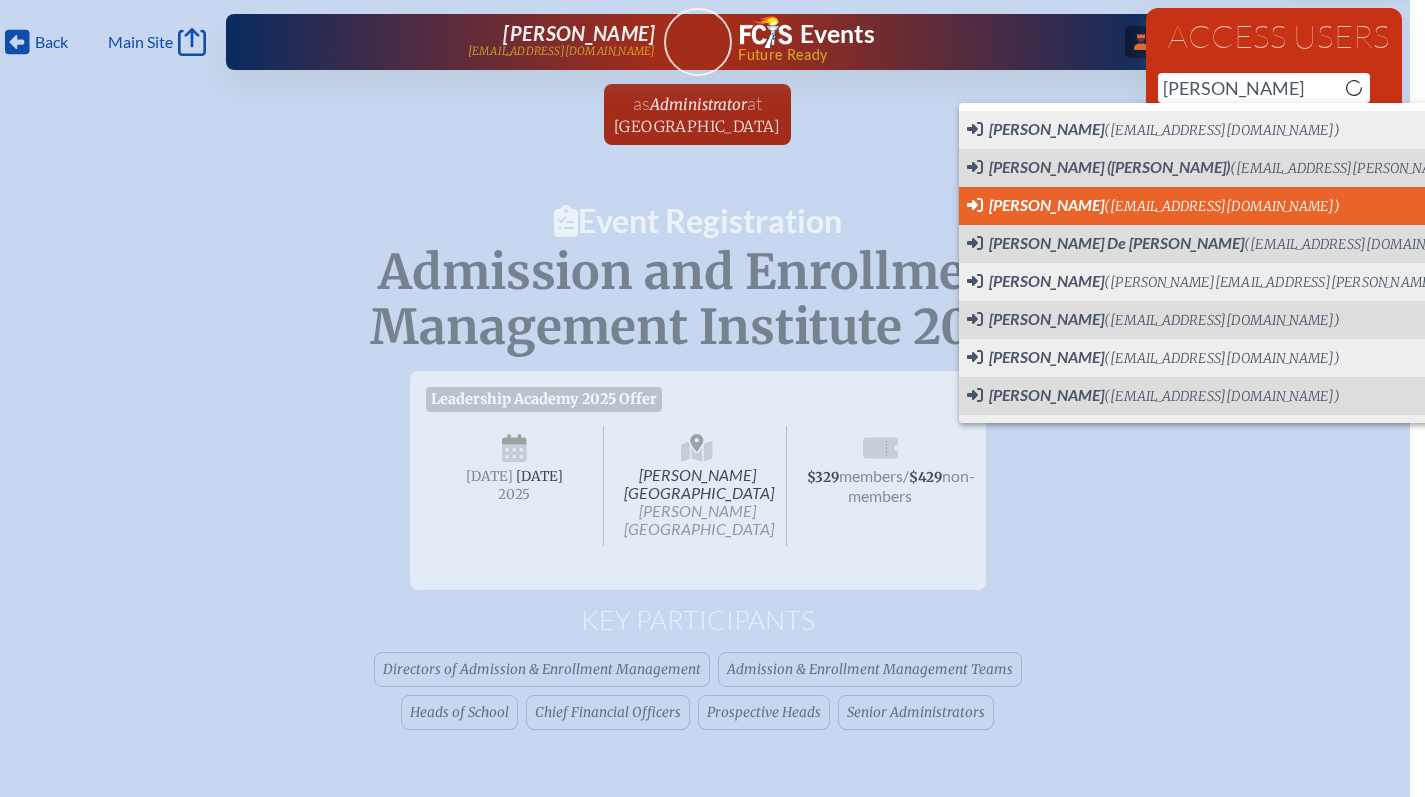 click on "Kelli Brettel  (kbrettel@oakhall.org)" 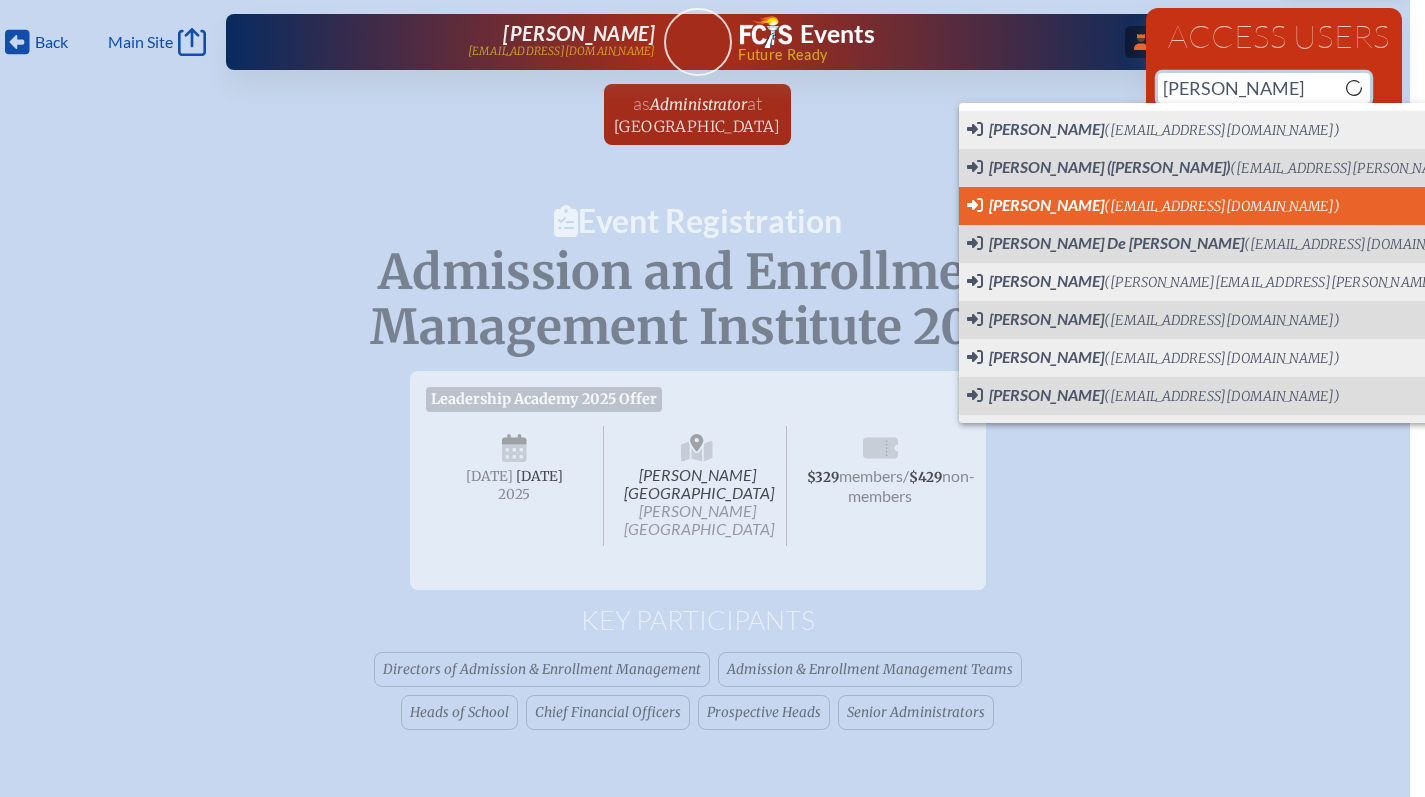 type on "[EMAIL_ADDRESS][DOMAIN_NAME]" 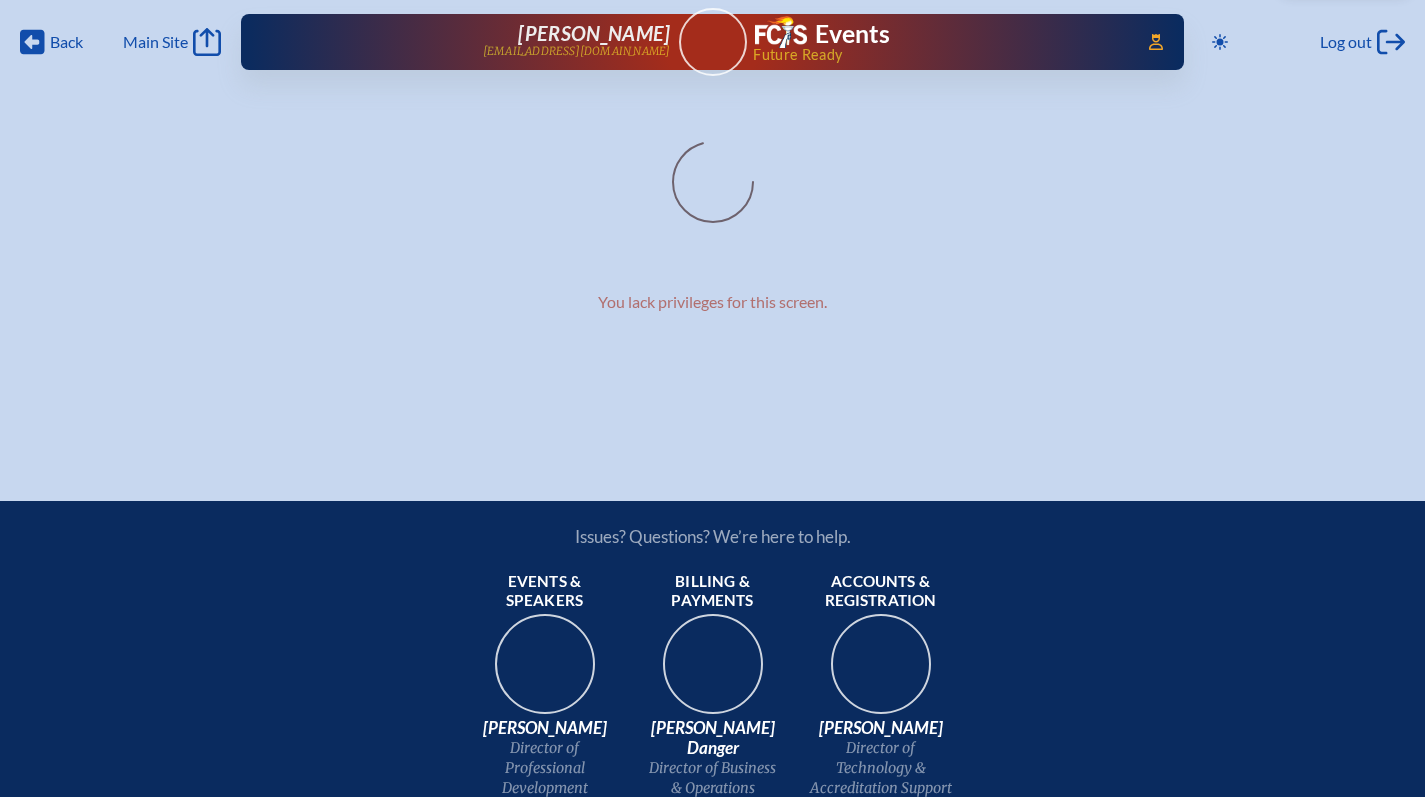 scroll, scrollTop: 0, scrollLeft: 0, axis: both 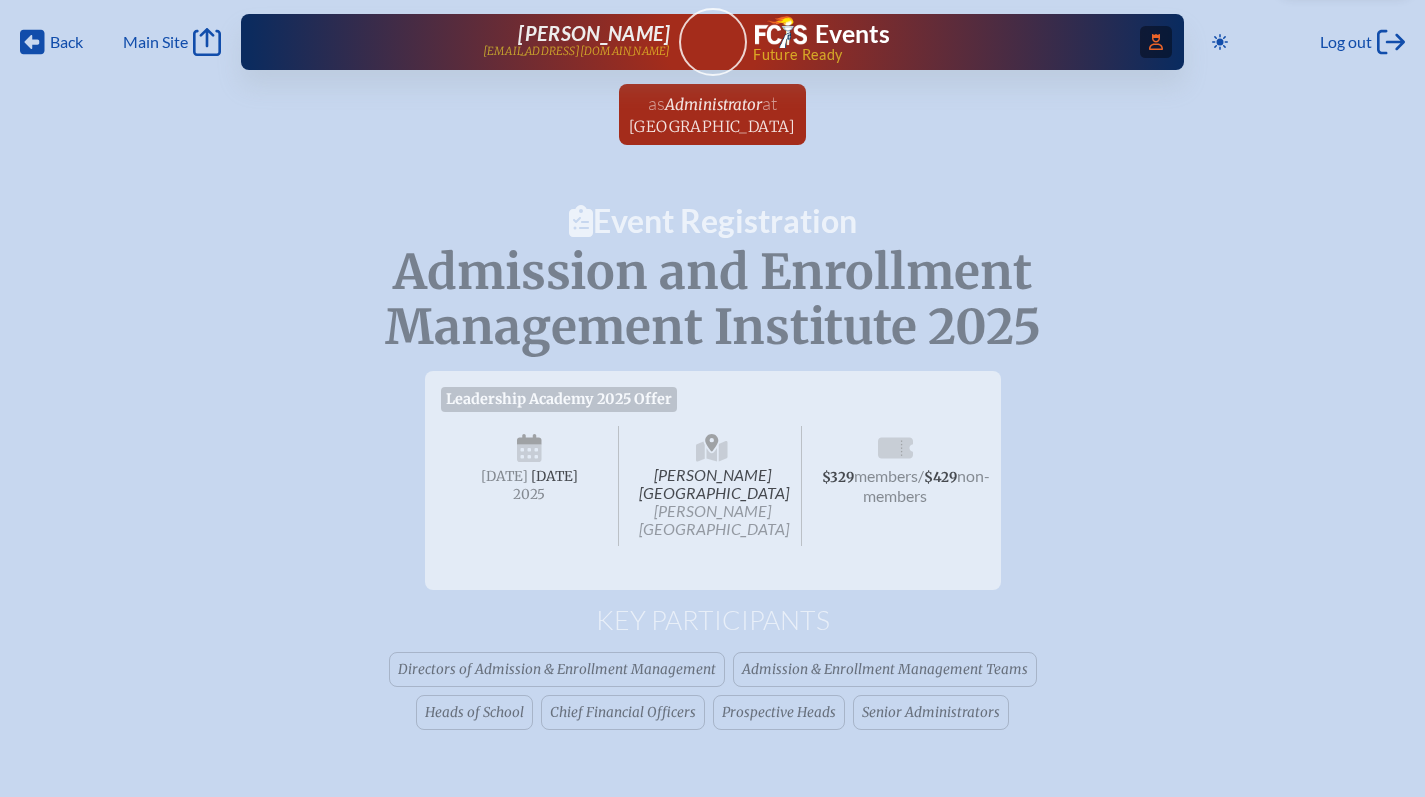 click 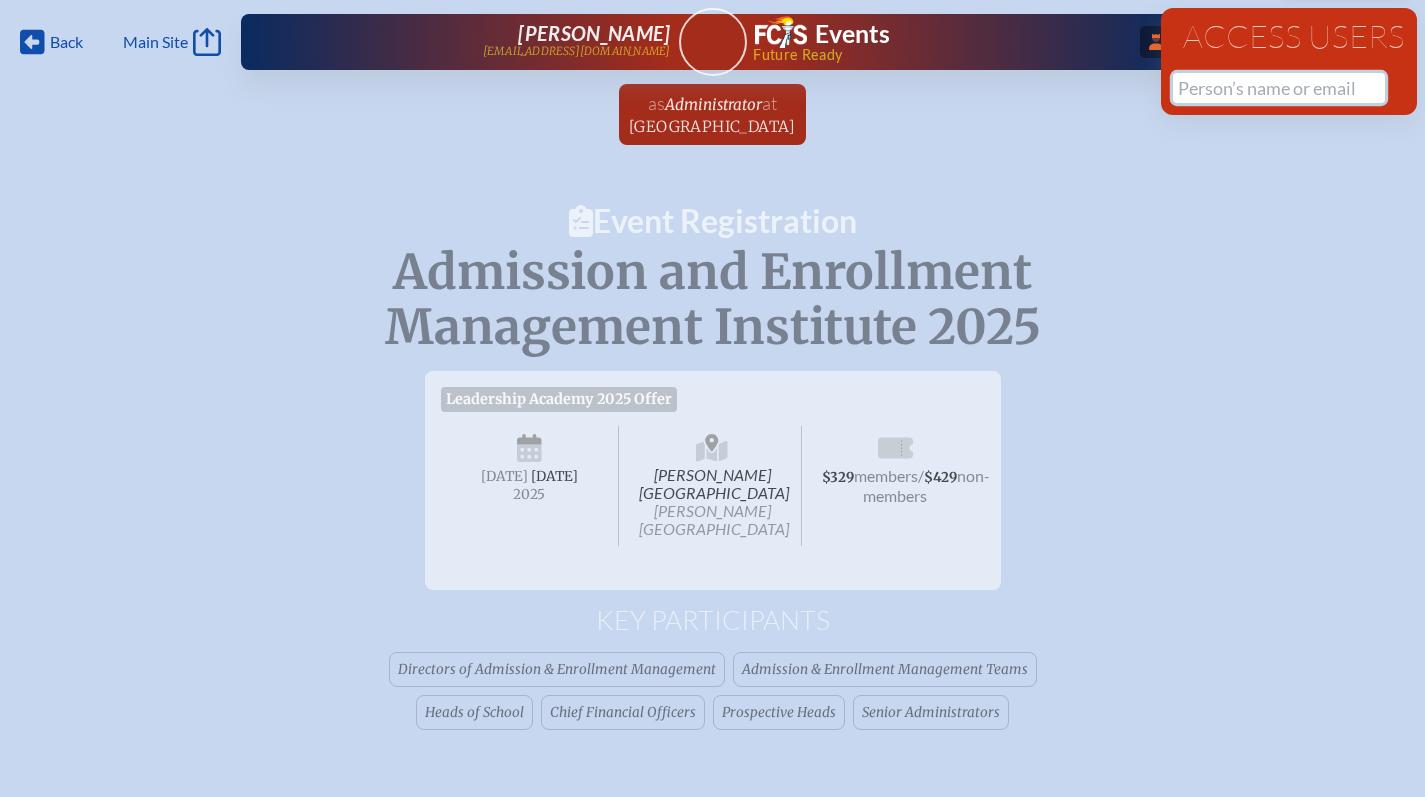 click at bounding box center [1279, 88] 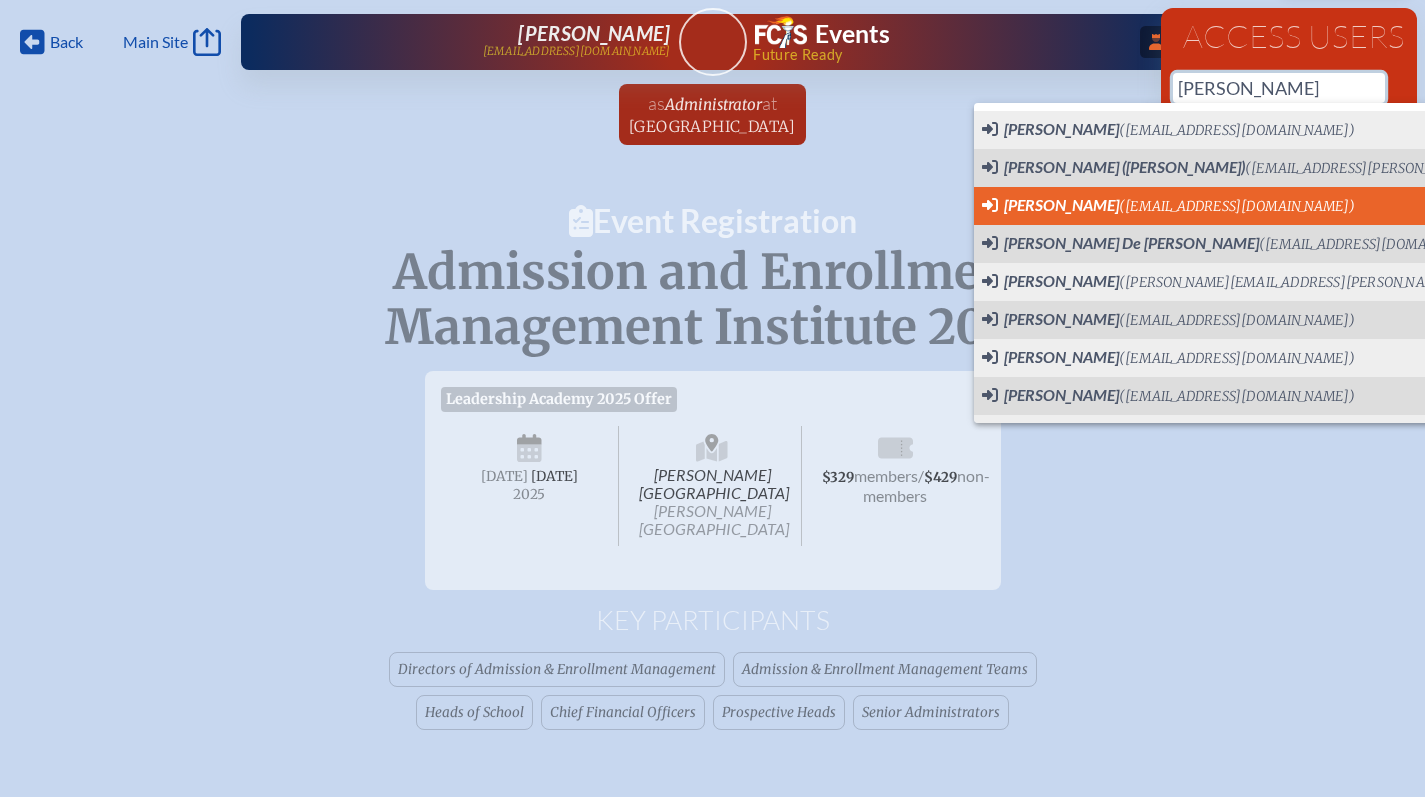 scroll, scrollTop: 0, scrollLeft: 15, axis: horizontal 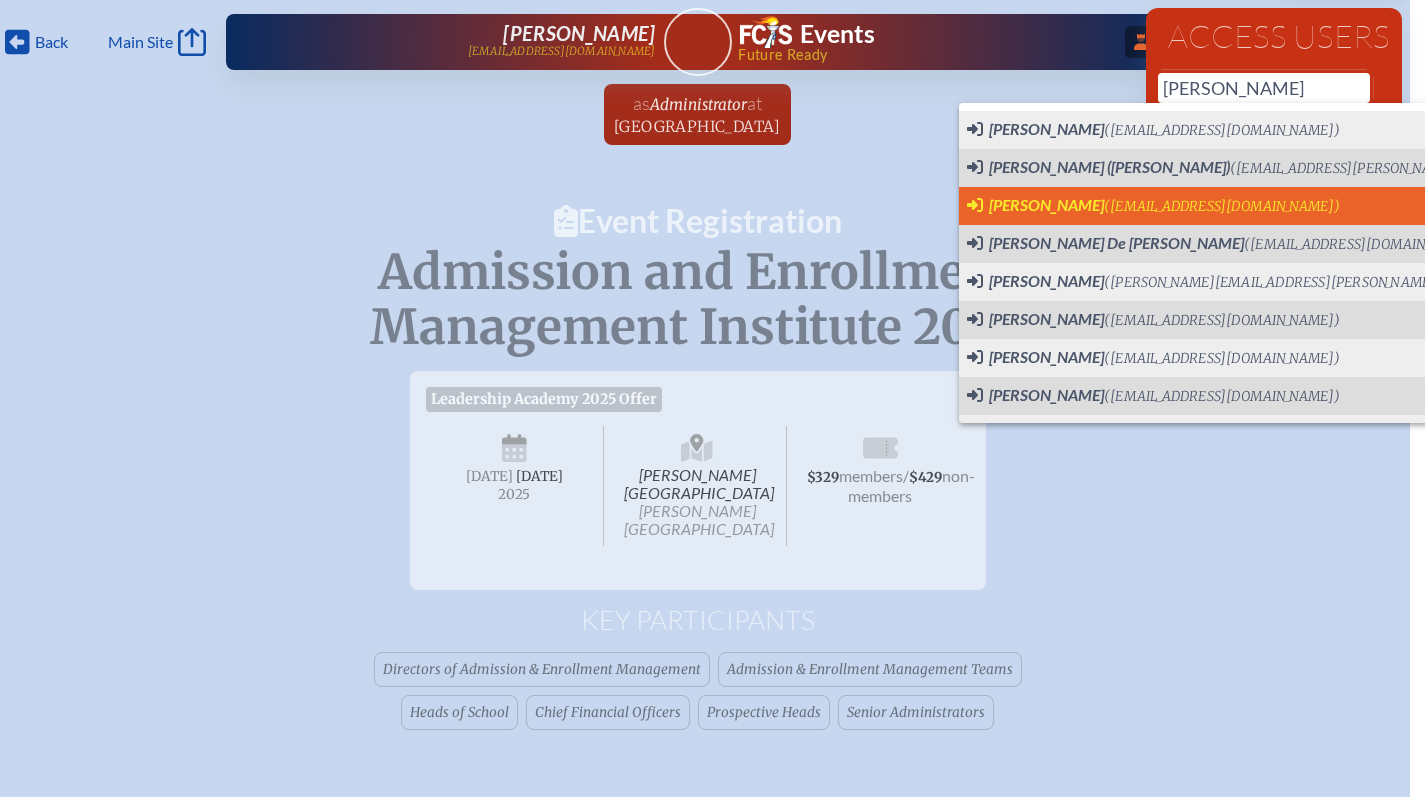 click on "(kbrettel@oakhall.org)" at bounding box center [1222, 206] 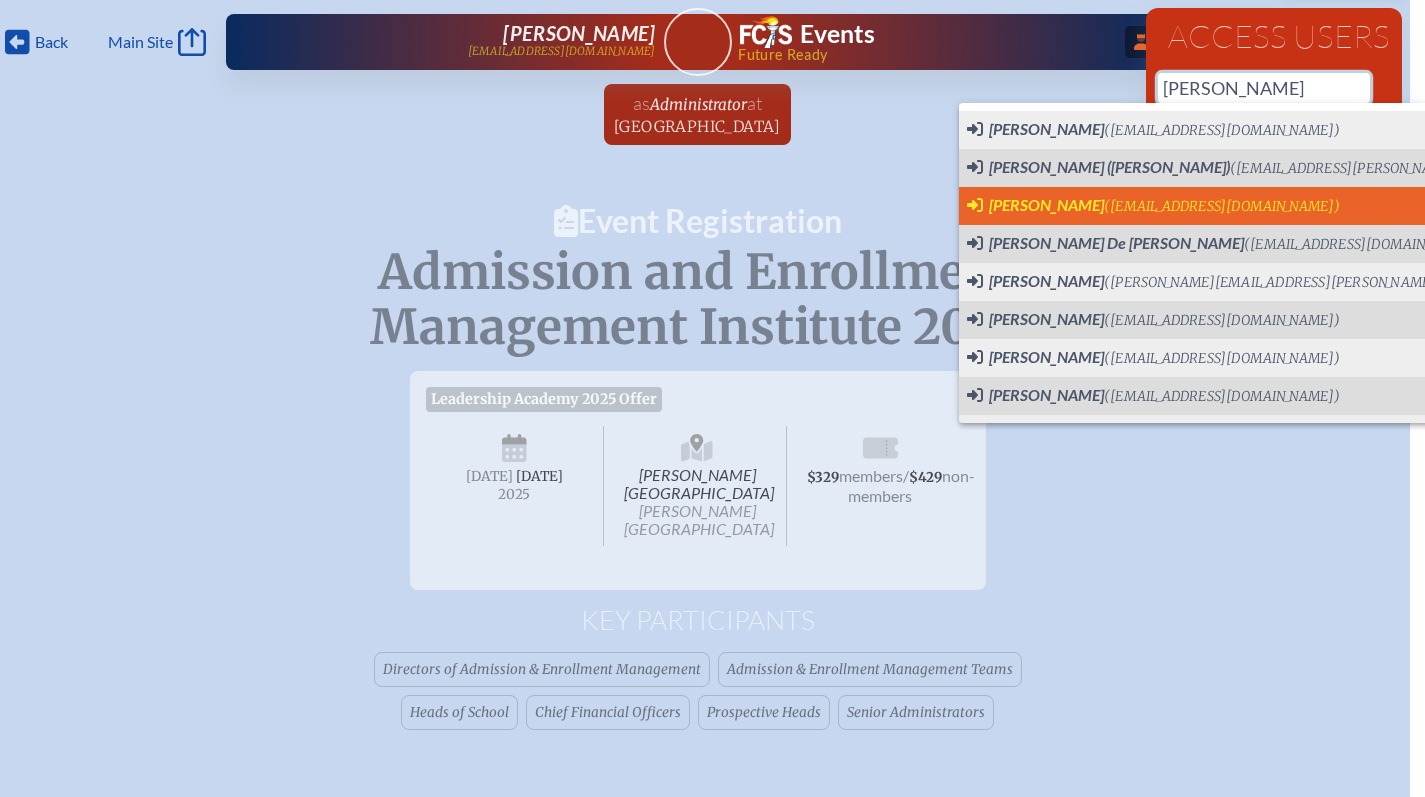 type on "[EMAIL_ADDRESS][DOMAIN_NAME]" 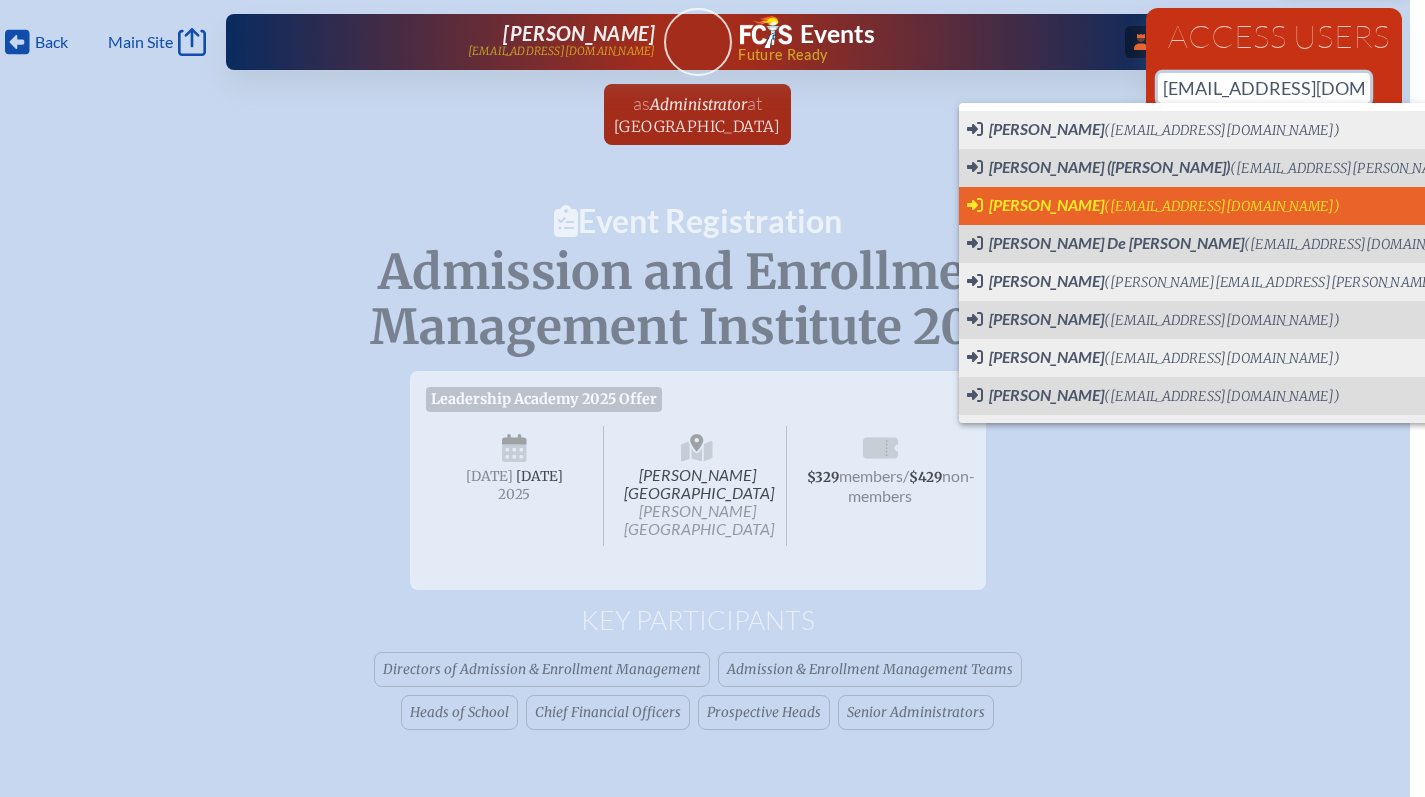 type 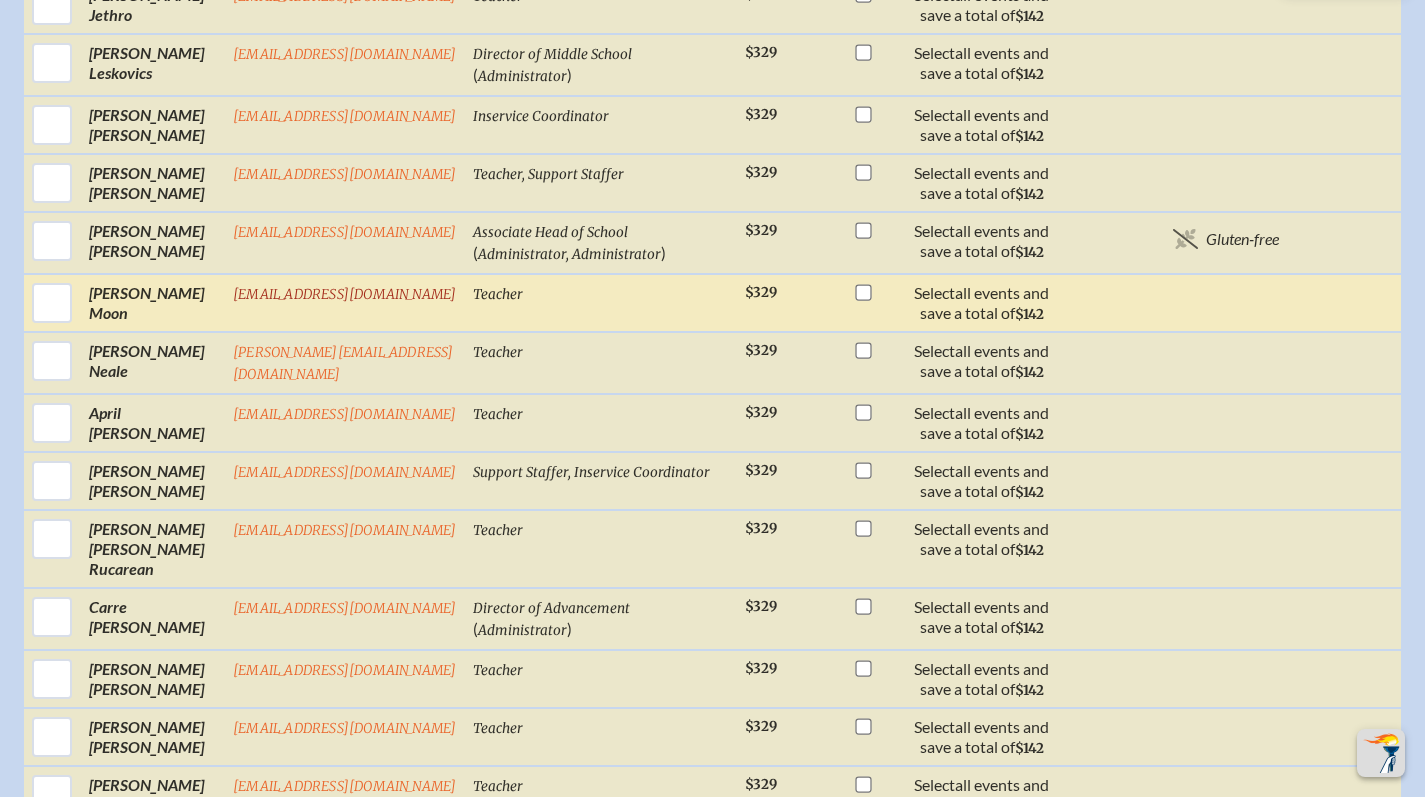 scroll, scrollTop: 2520, scrollLeft: 0, axis: vertical 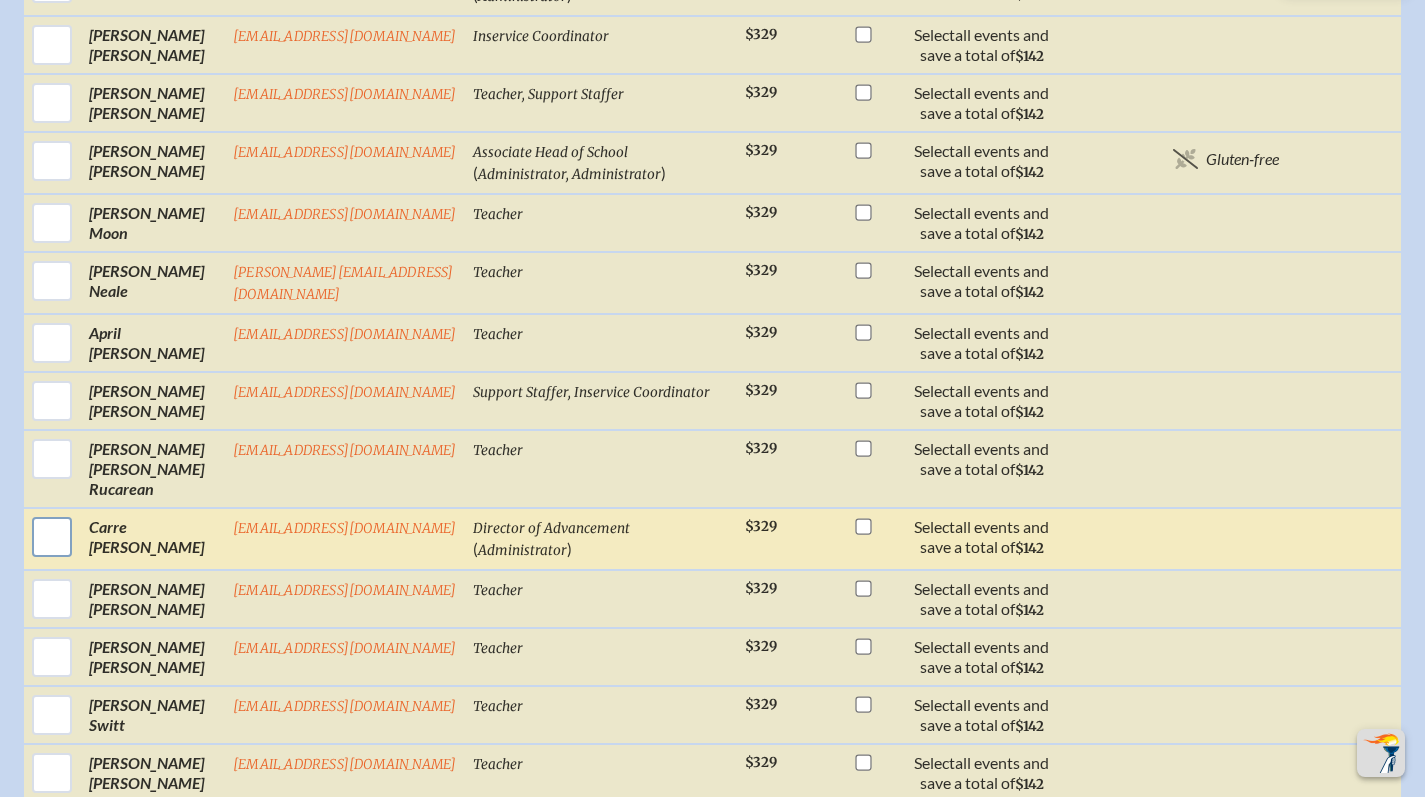 click at bounding box center (52, 537) 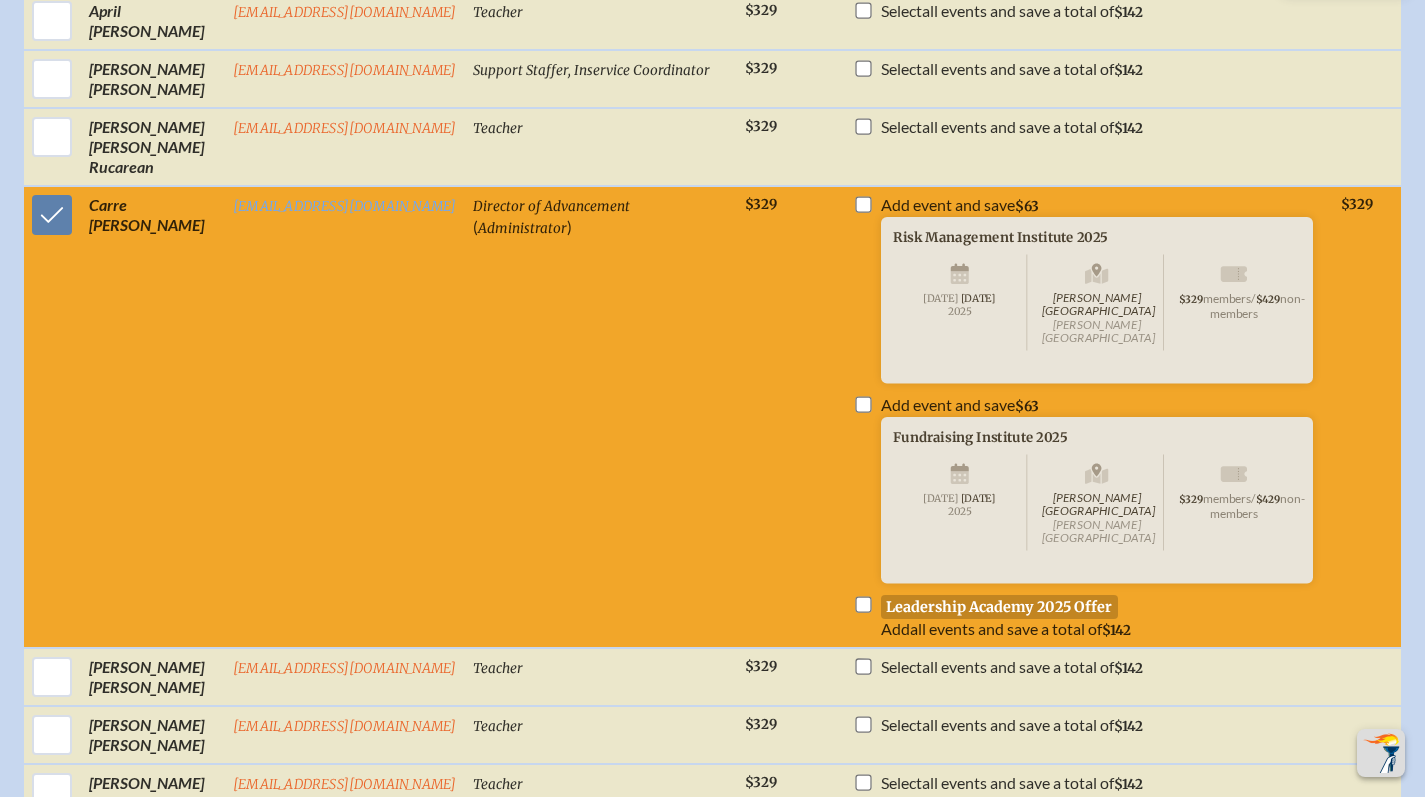 scroll, scrollTop: 2883, scrollLeft: 0, axis: vertical 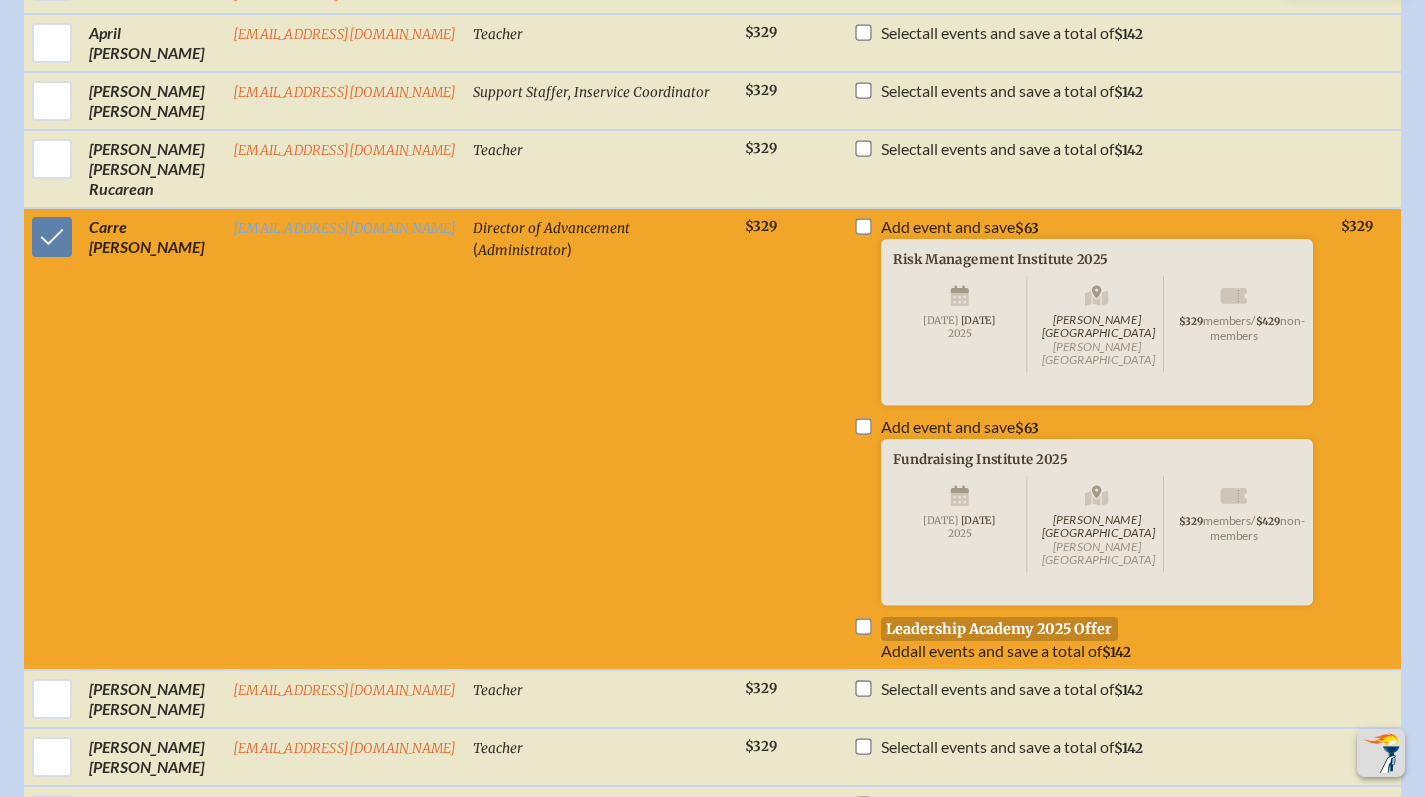 click at bounding box center (863, 426) 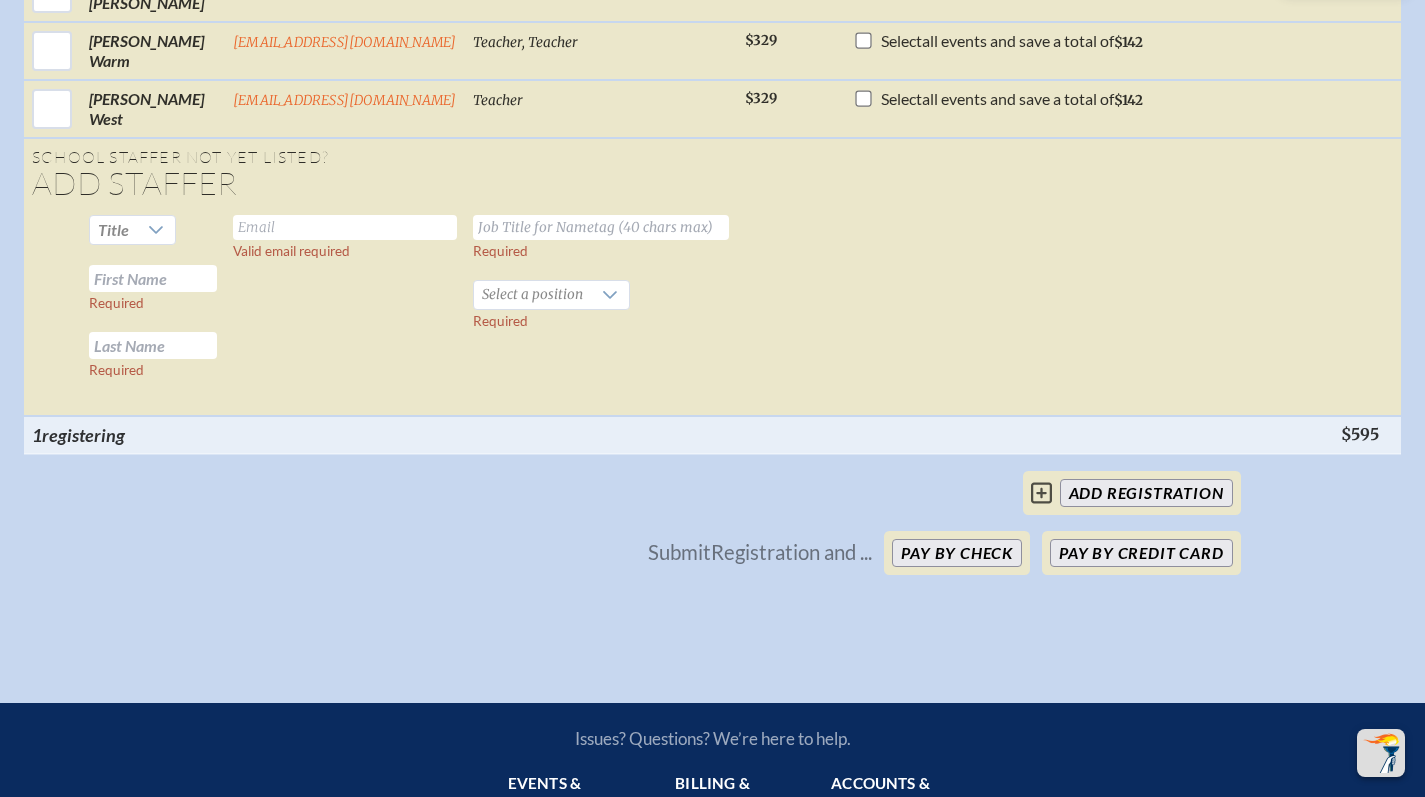 scroll, scrollTop: 3846, scrollLeft: 0, axis: vertical 